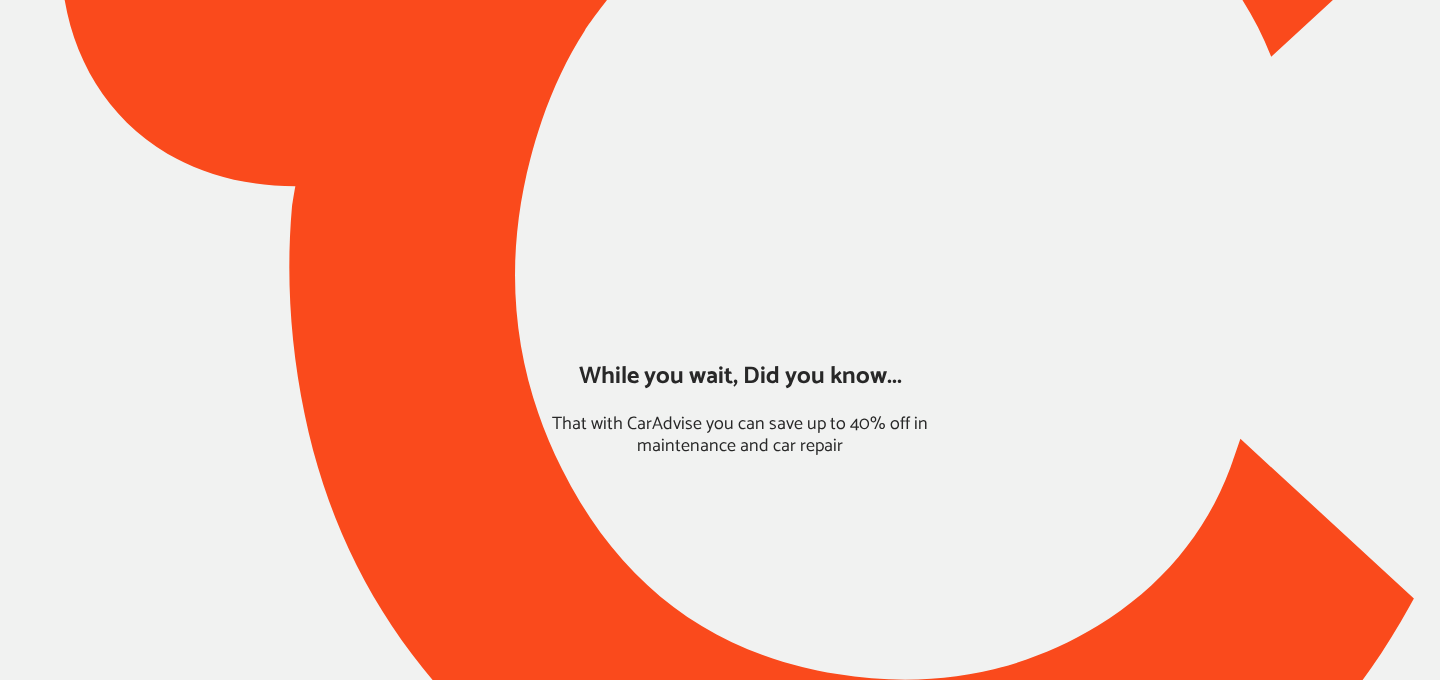 scroll, scrollTop: 0, scrollLeft: 0, axis: both 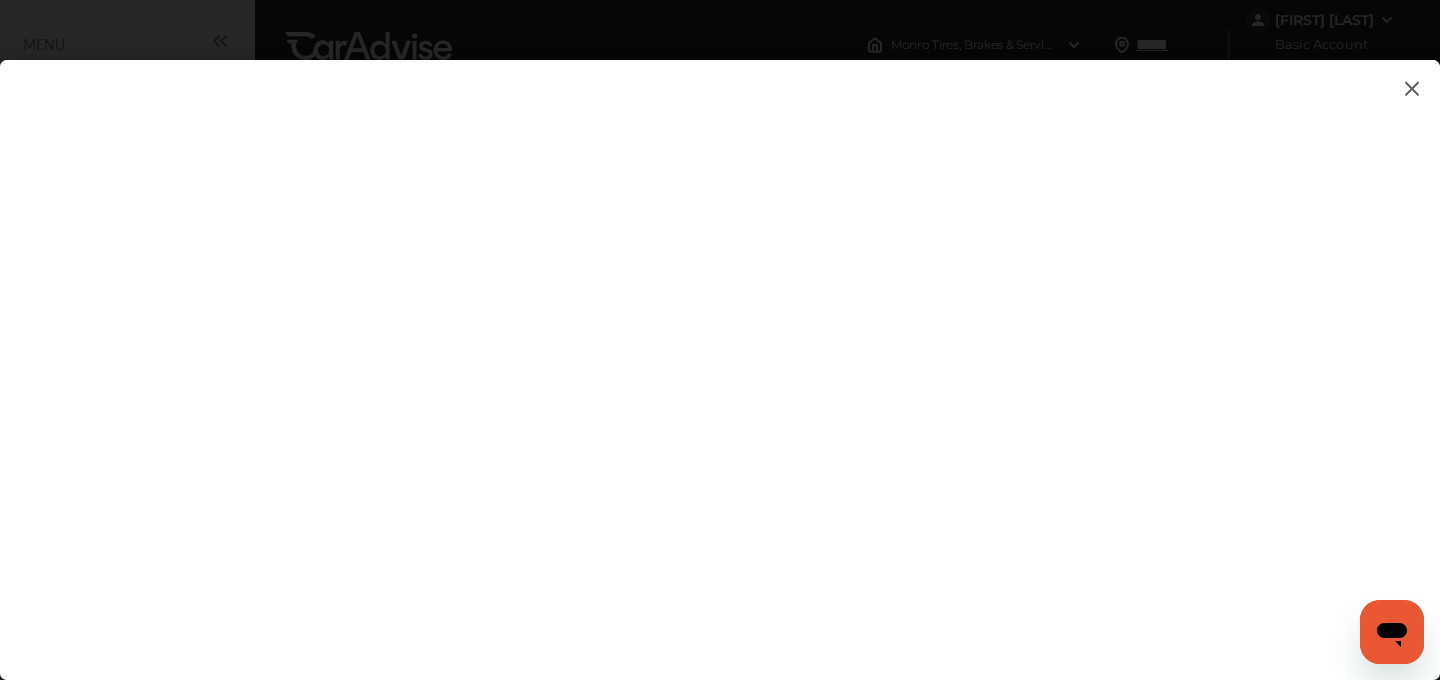 click at bounding box center [720, 350] 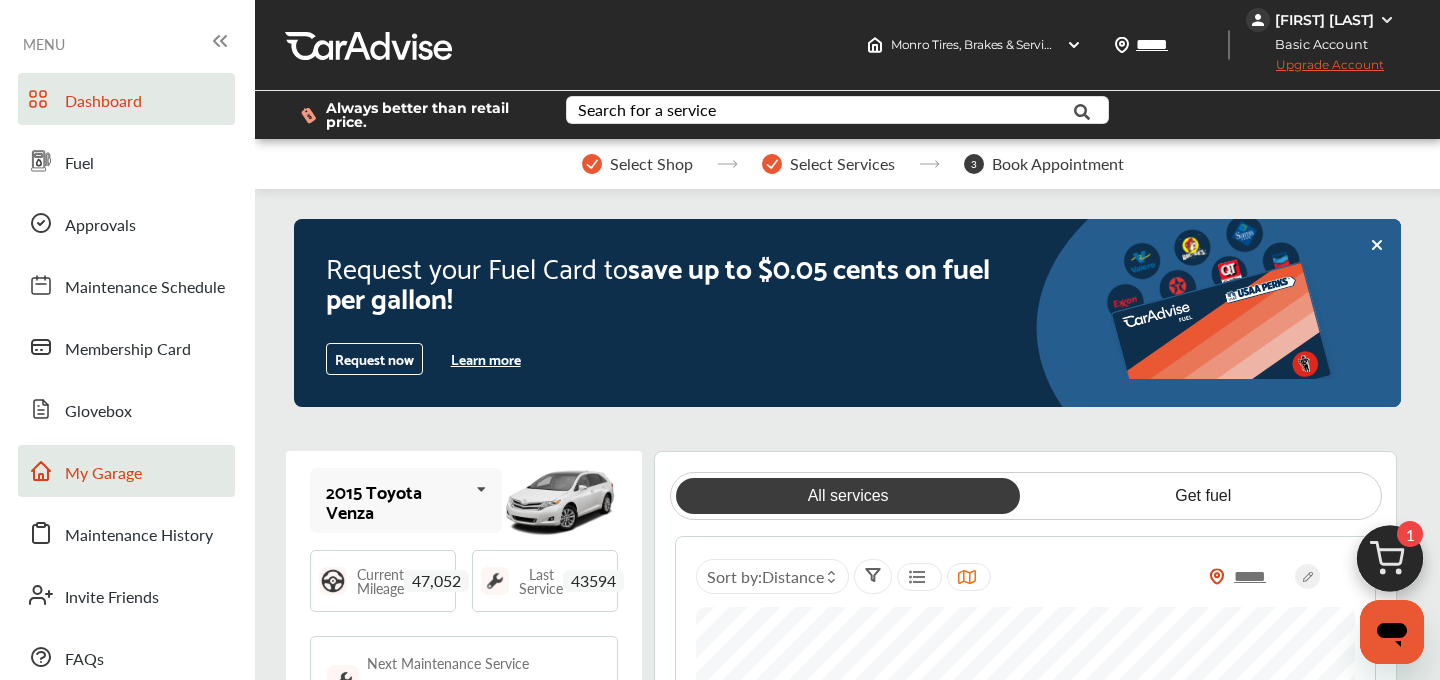 click on "My Garage" at bounding box center (103, 474) 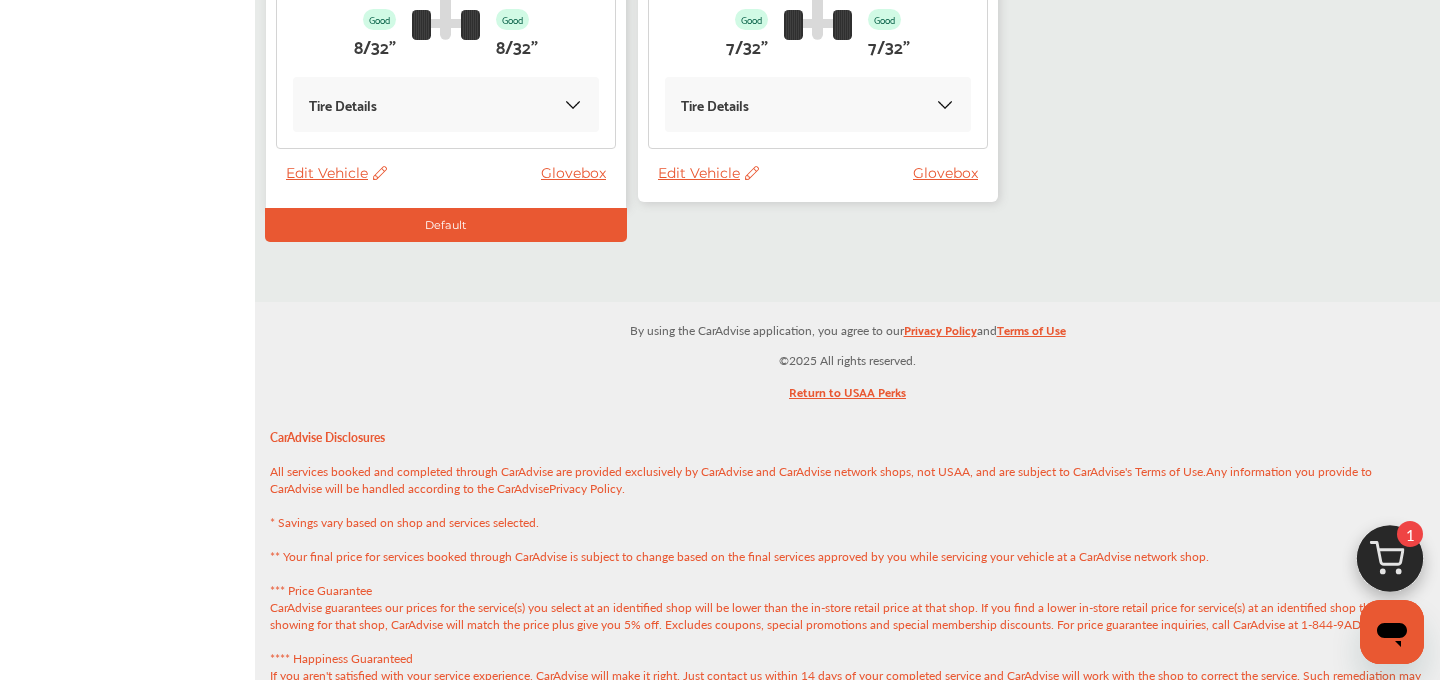 scroll, scrollTop: 817, scrollLeft: 0, axis: vertical 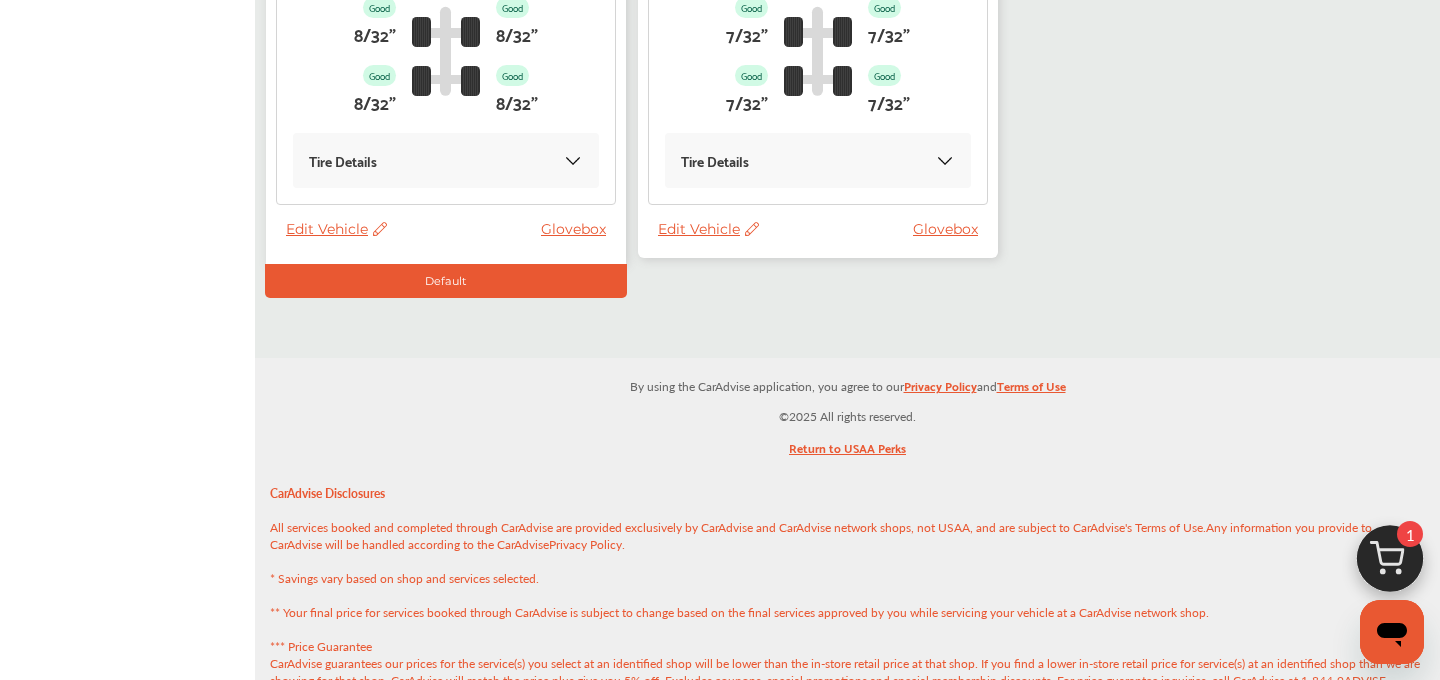 click on "Edit Vehicle" at bounding box center [708, 229] 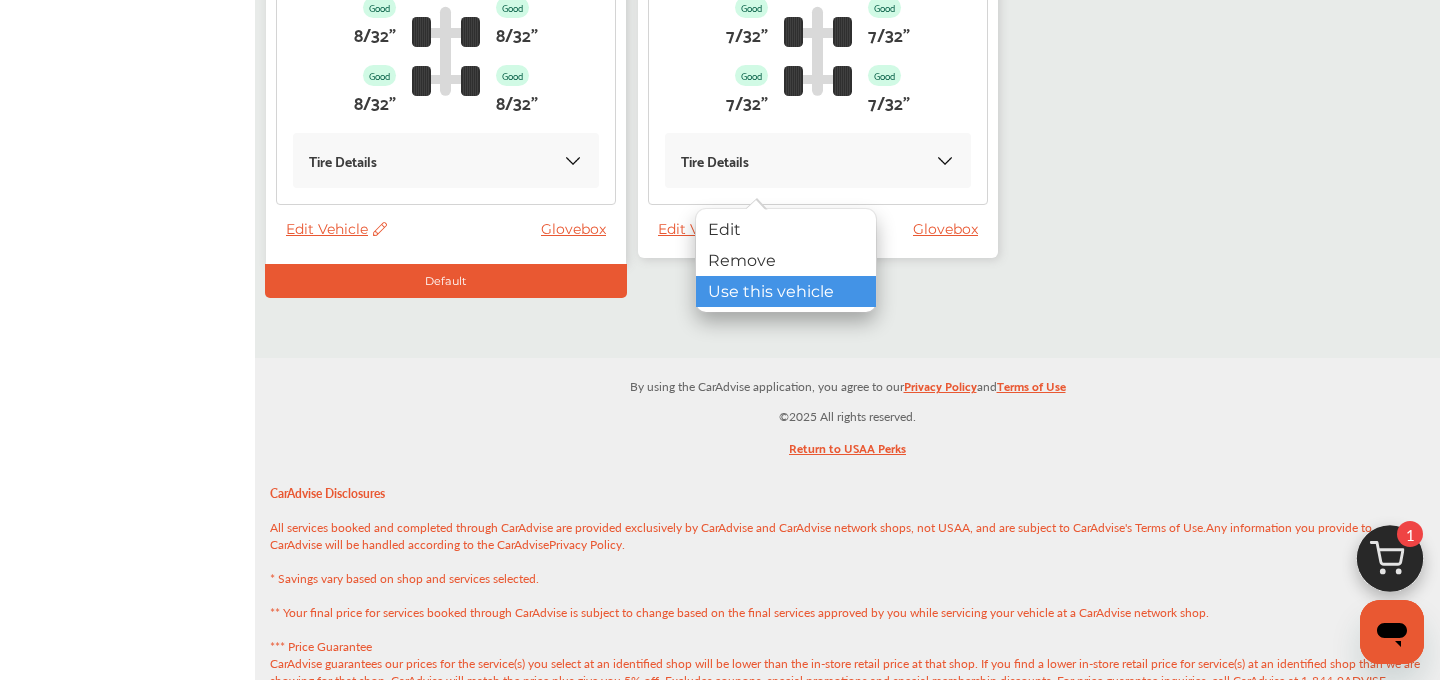 click on "Use this vehicle" at bounding box center (786, 291) 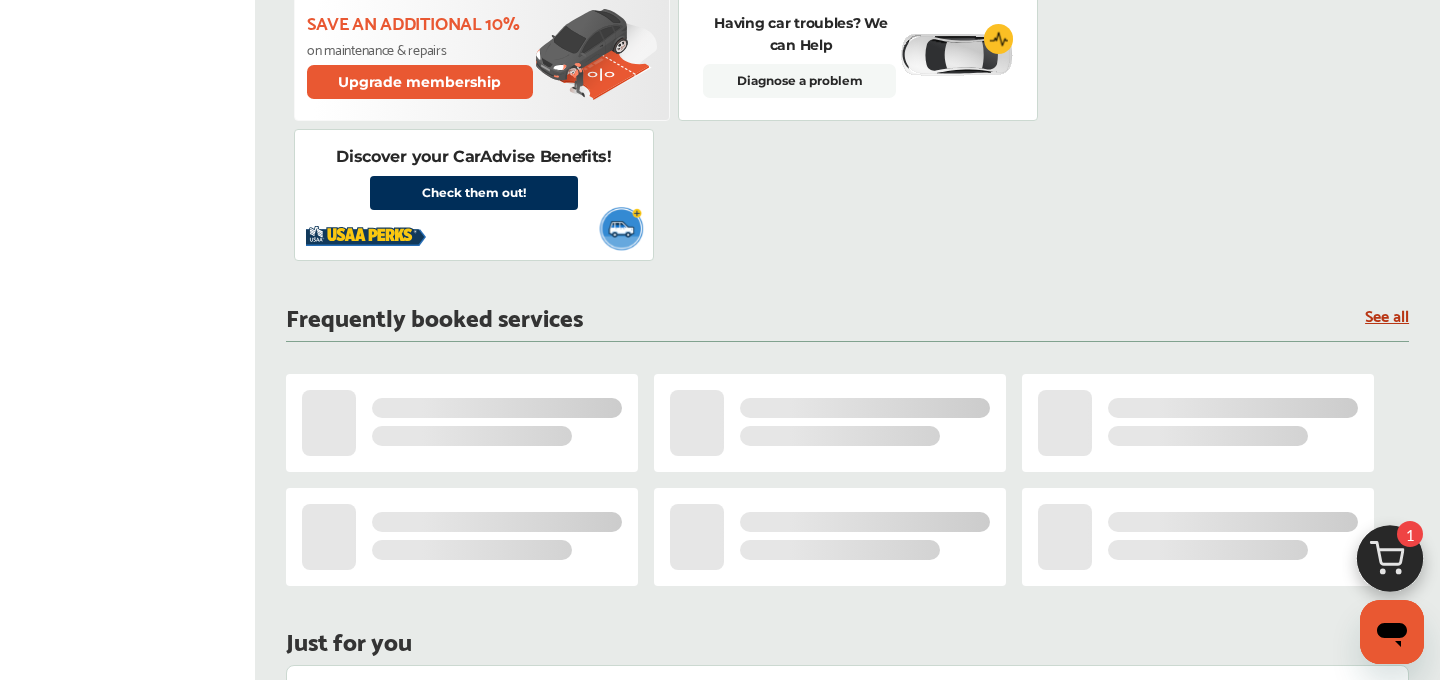 scroll, scrollTop: 0, scrollLeft: 0, axis: both 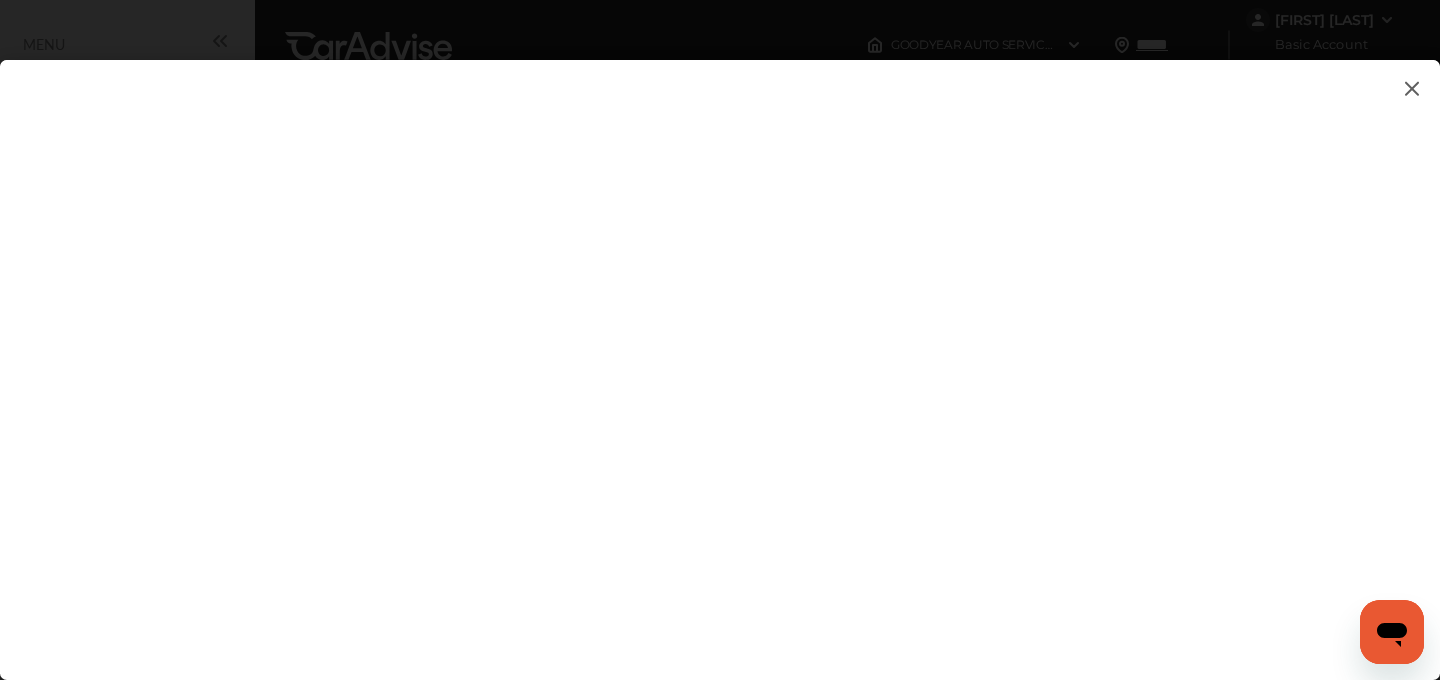click at bounding box center [1412, 88] 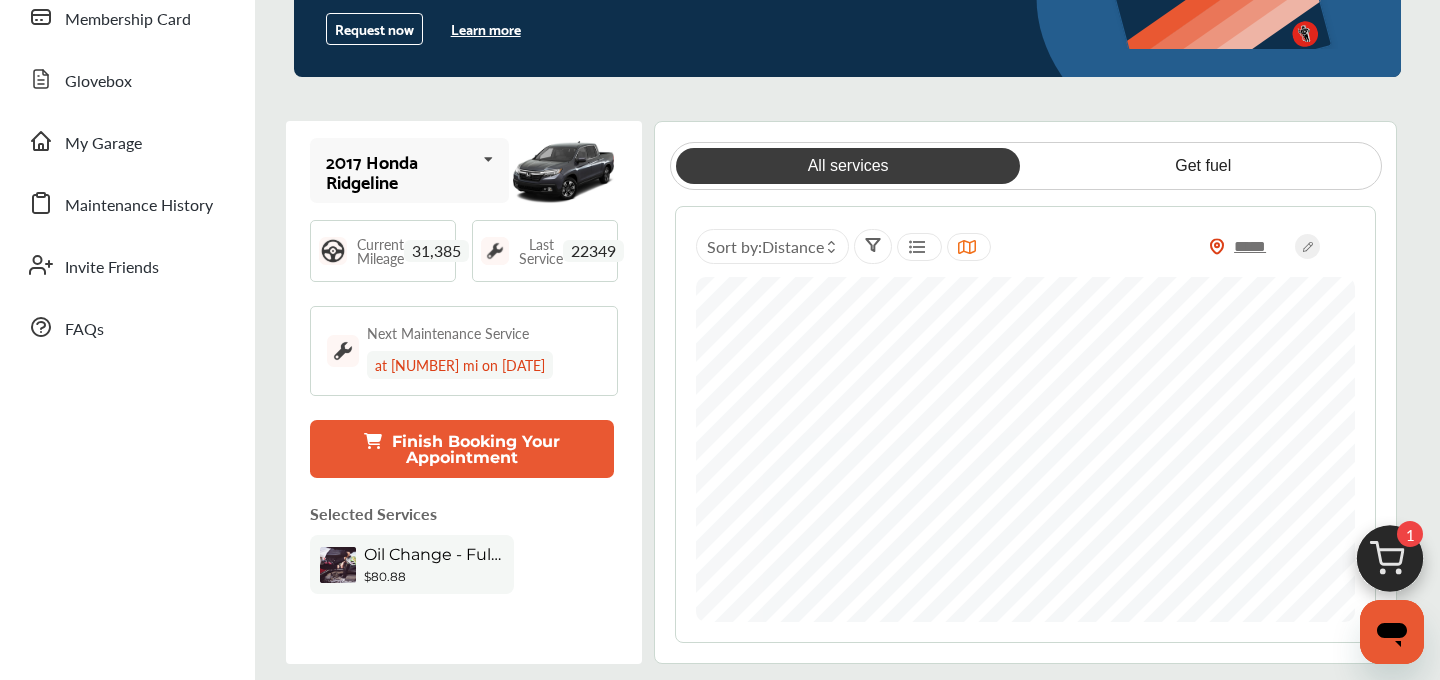 scroll, scrollTop: 269, scrollLeft: 0, axis: vertical 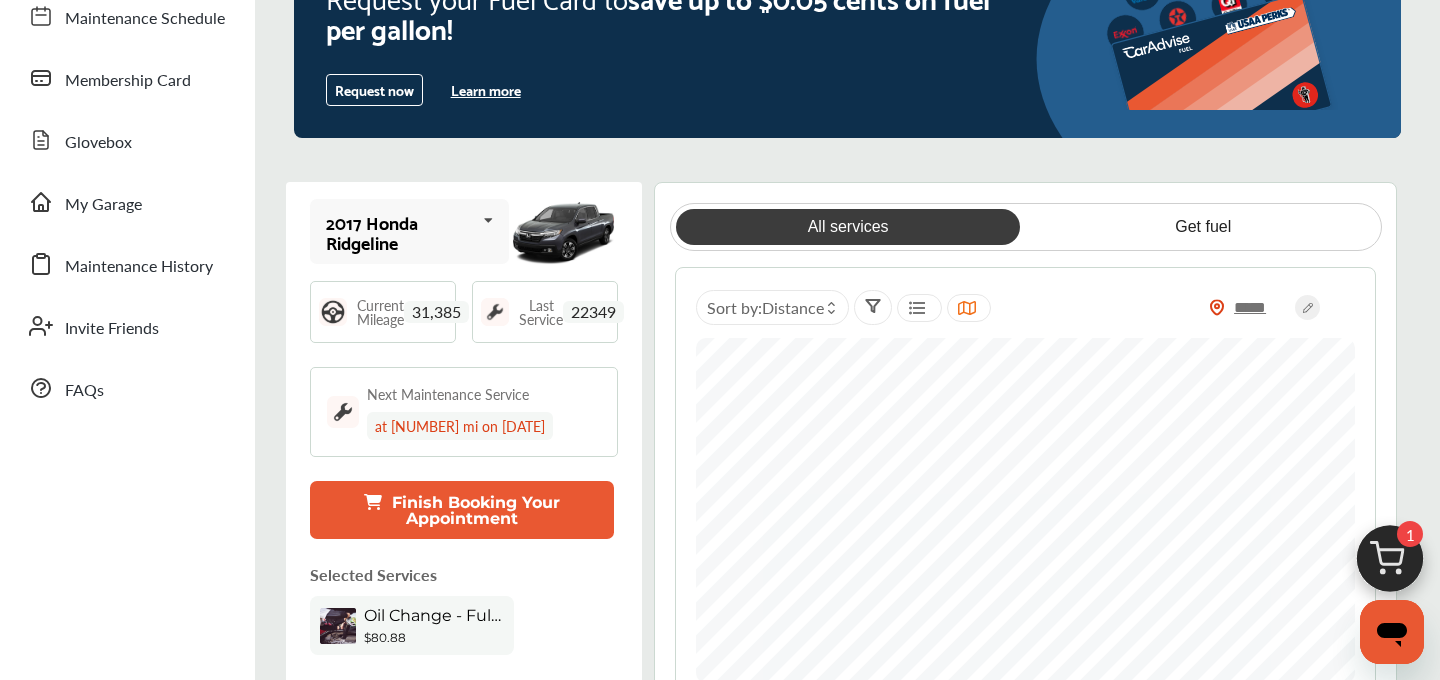 click at bounding box center [1390, 564] 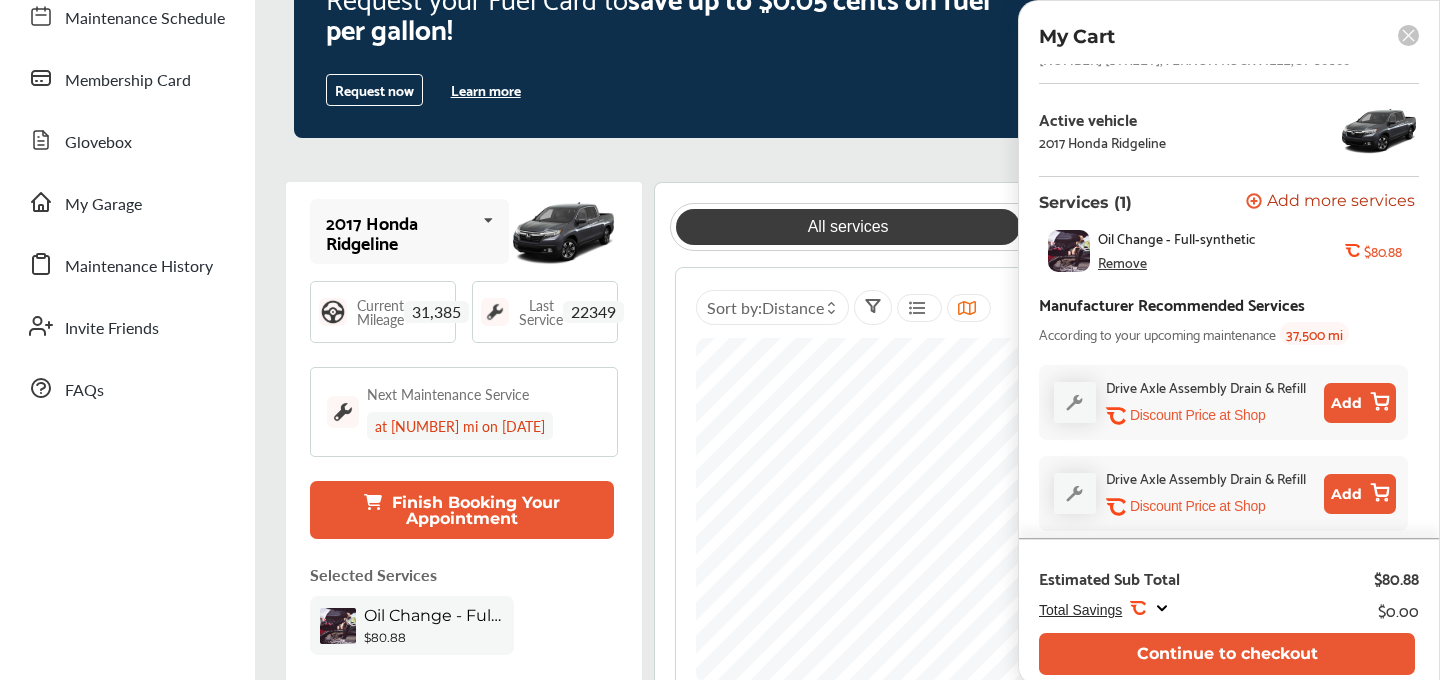 scroll, scrollTop: 73, scrollLeft: 0, axis: vertical 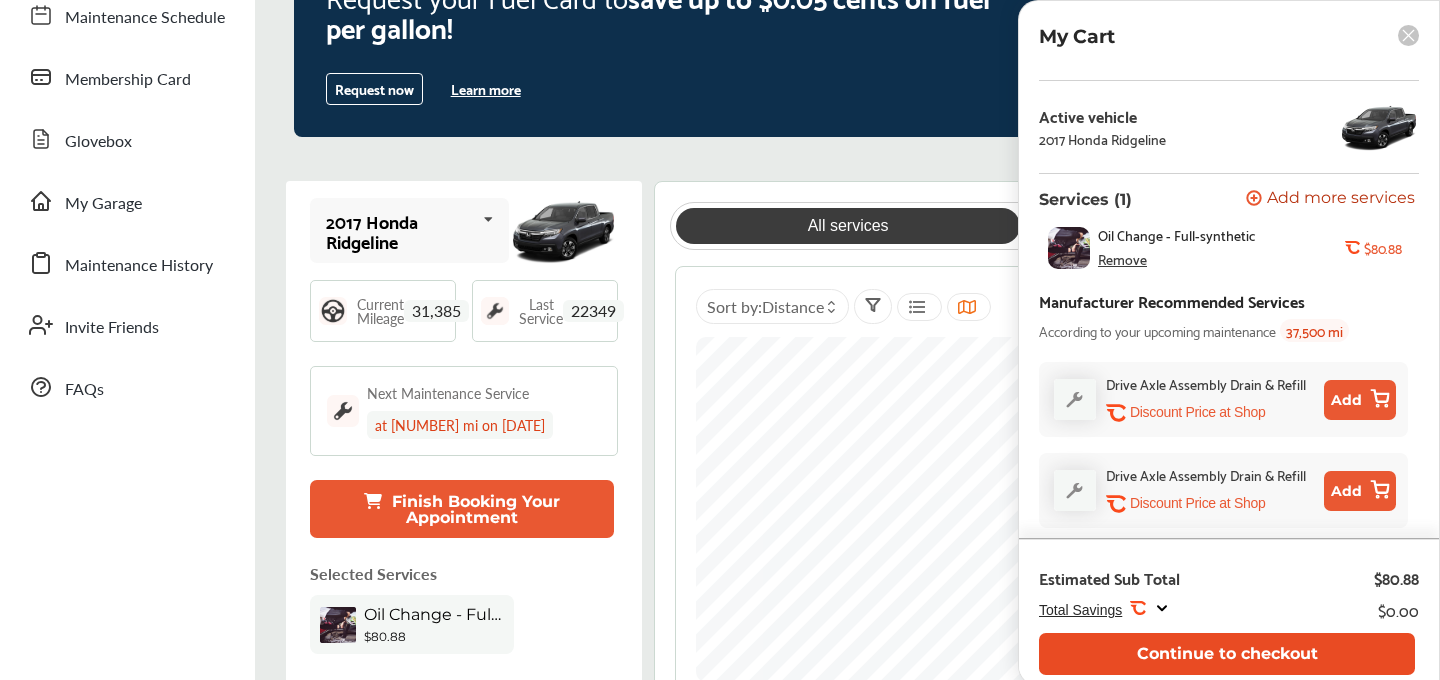 click on "Continue to checkout" at bounding box center [1227, 653] 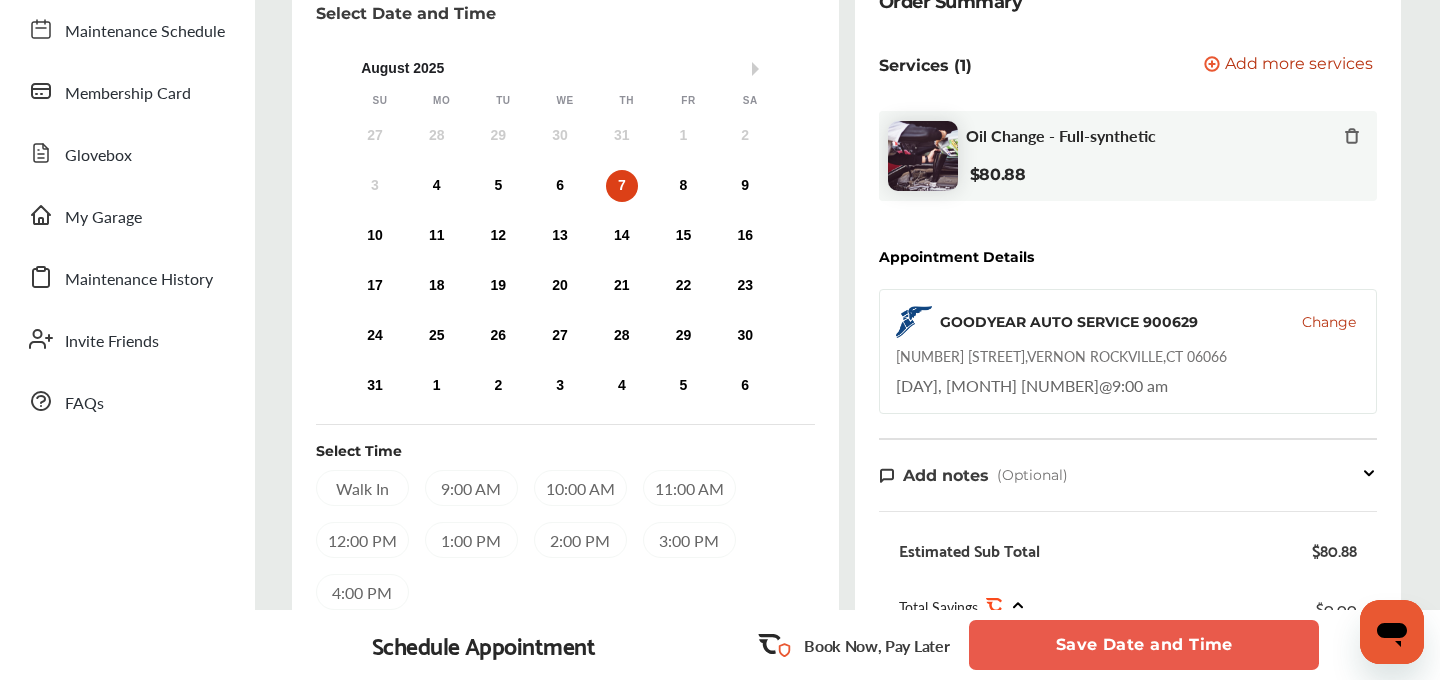 scroll, scrollTop: 258, scrollLeft: 0, axis: vertical 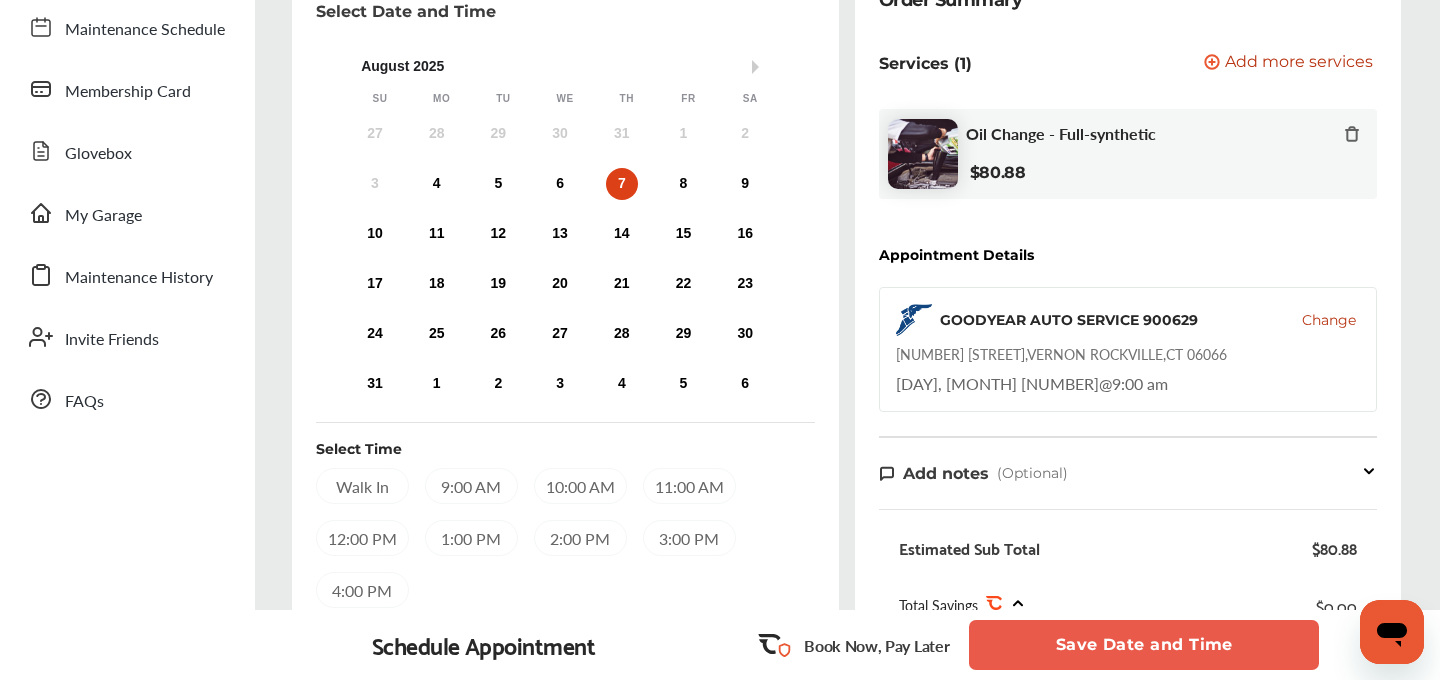 click on "9:00 AM" at bounding box center [471, 486] 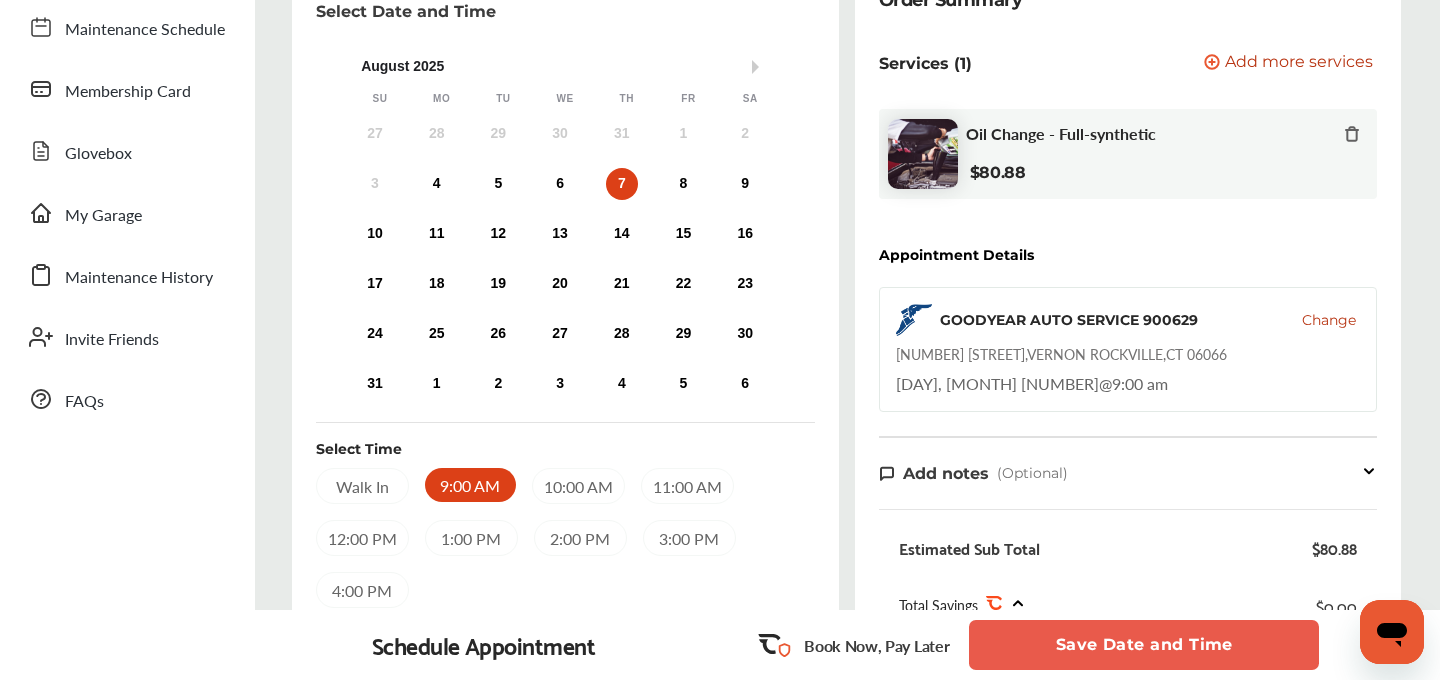 click on "Save Date and Time" at bounding box center [1144, 645] 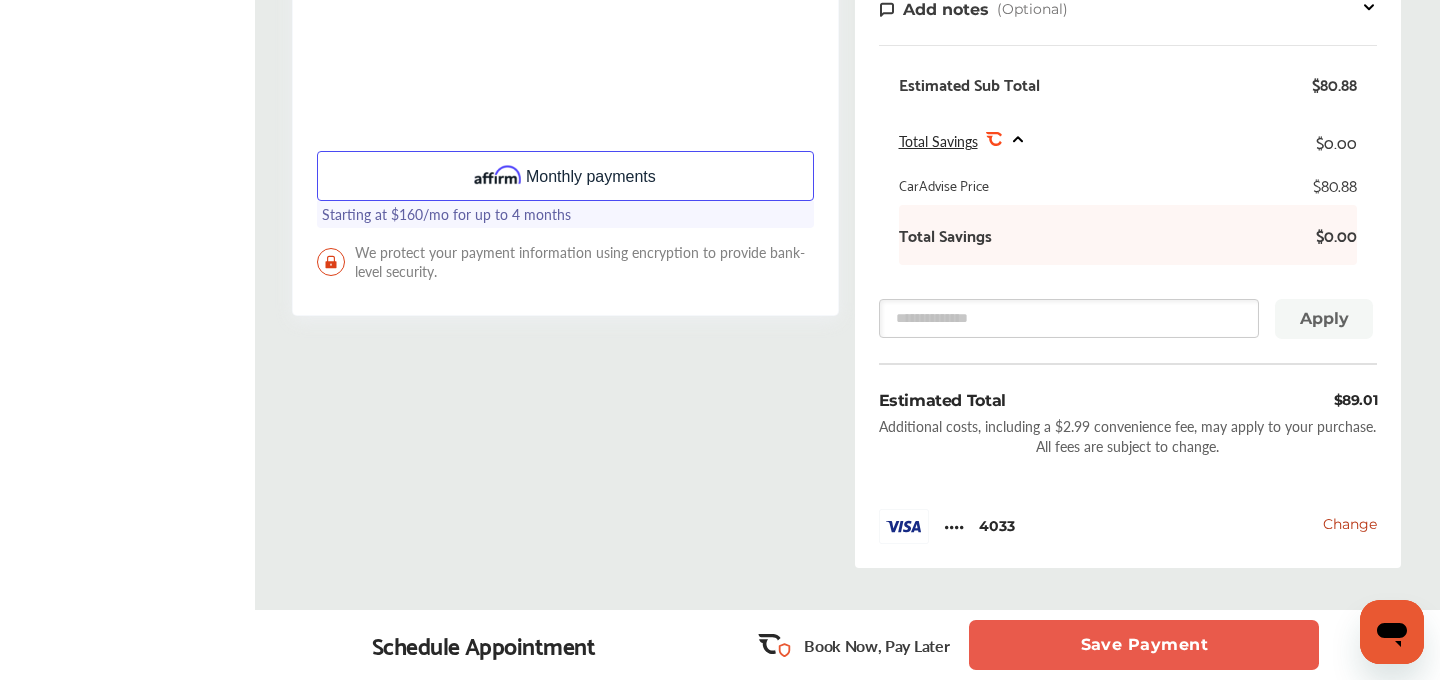 scroll, scrollTop: 778, scrollLeft: 0, axis: vertical 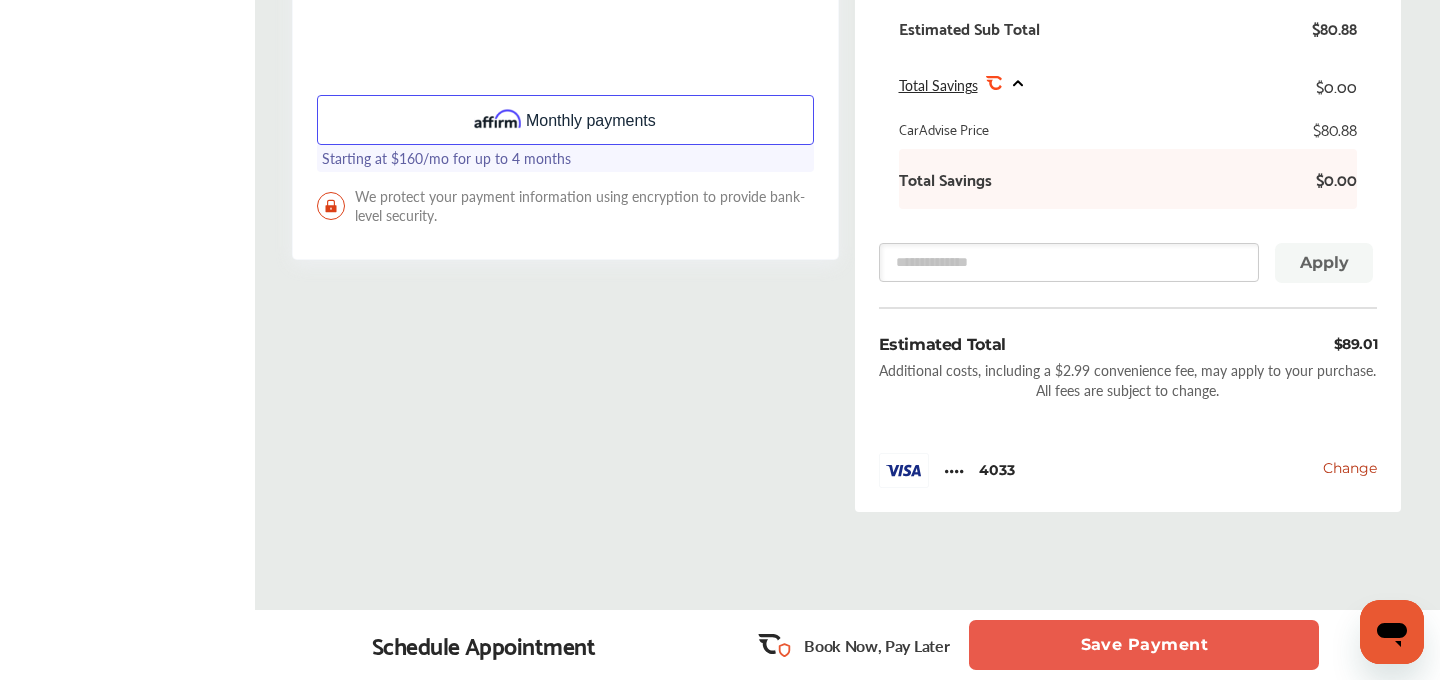 click on "Save Payment" at bounding box center [1144, 645] 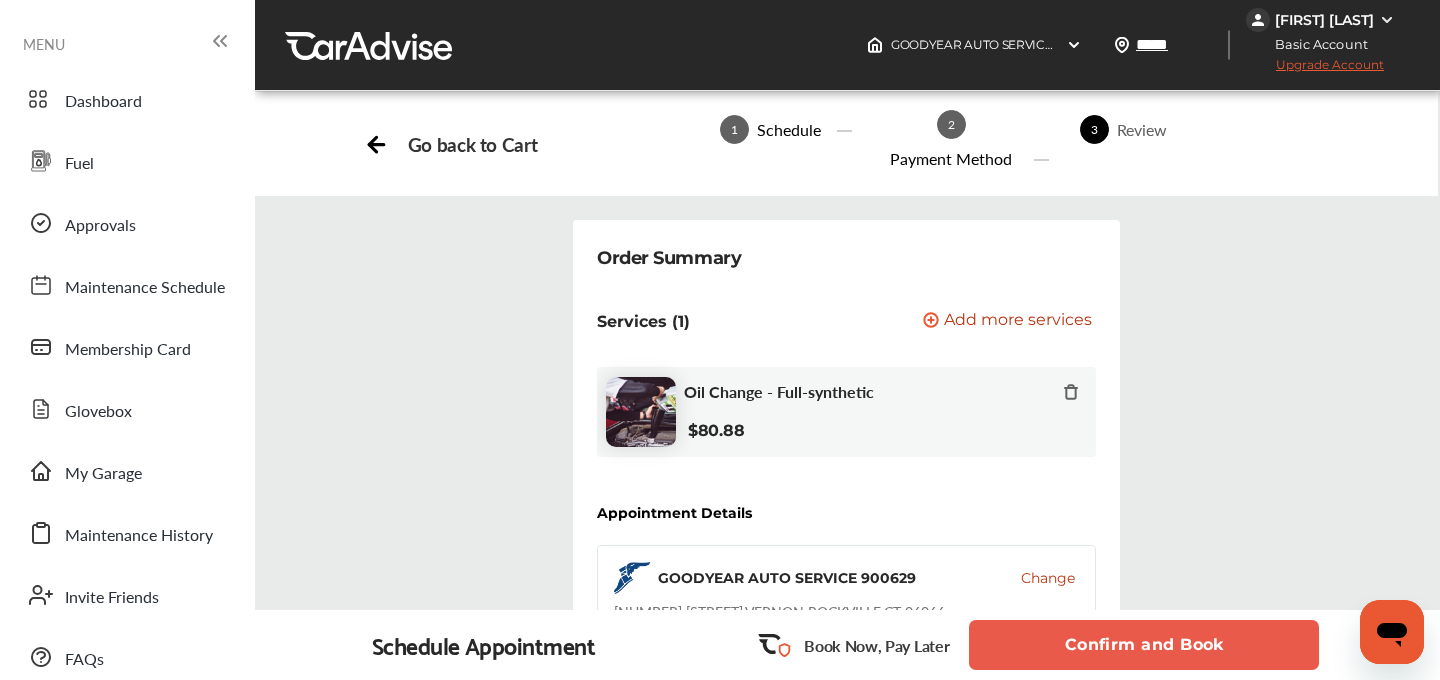 scroll, scrollTop: 1018, scrollLeft: 0, axis: vertical 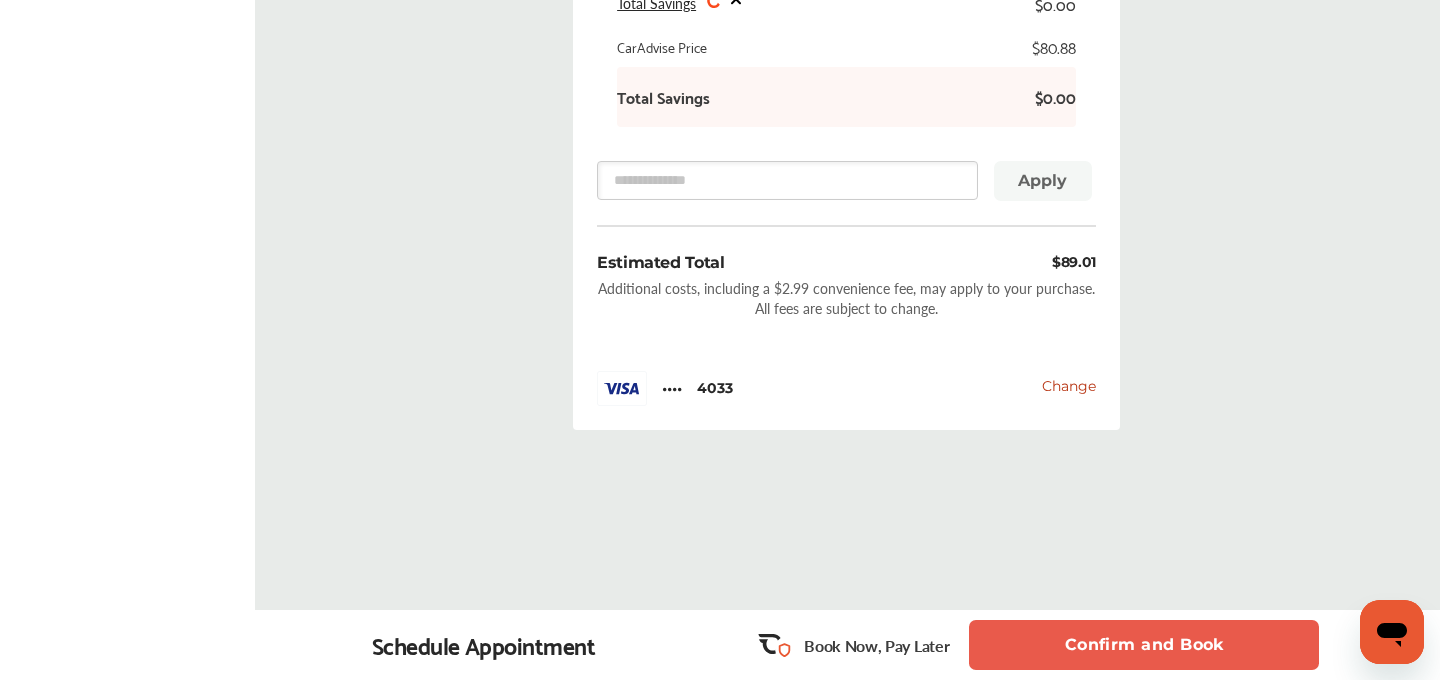 click on "Confirm and Book" at bounding box center (1144, 645) 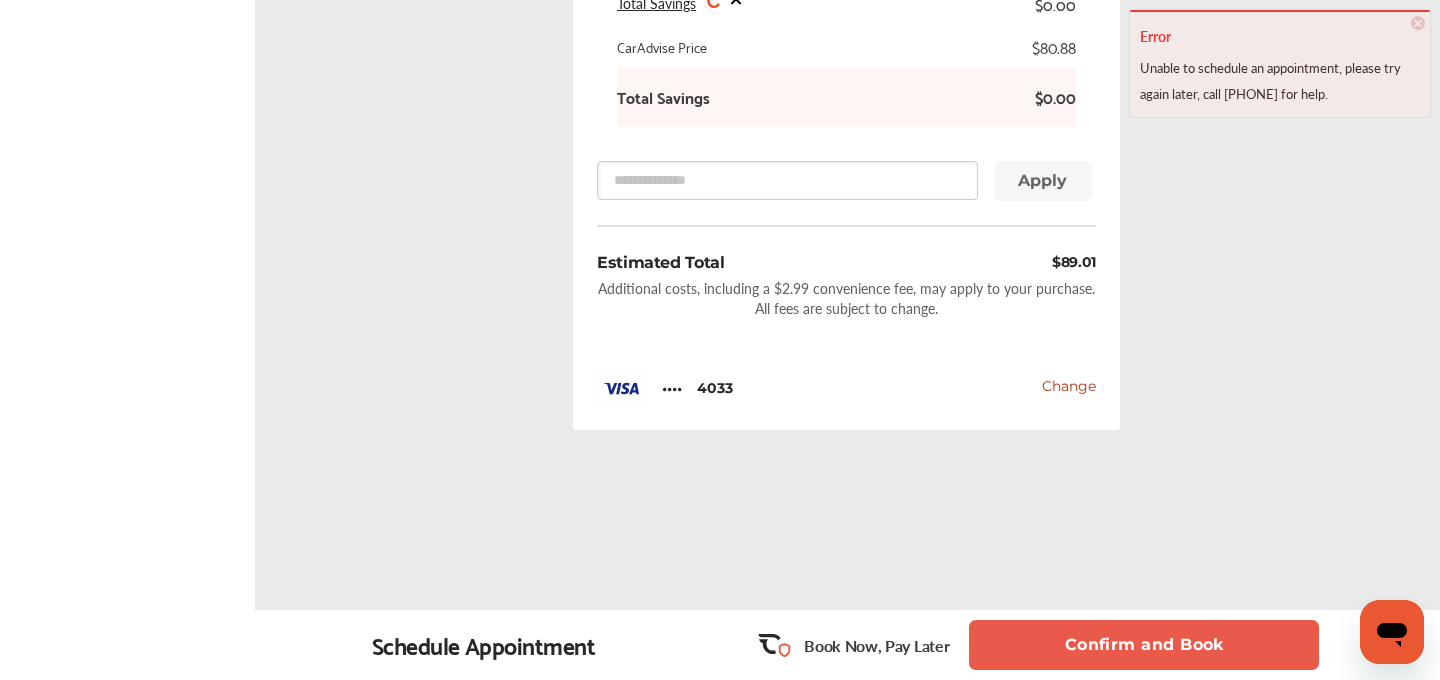 click on "Confirm and Book" at bounding box center (1144, 645) 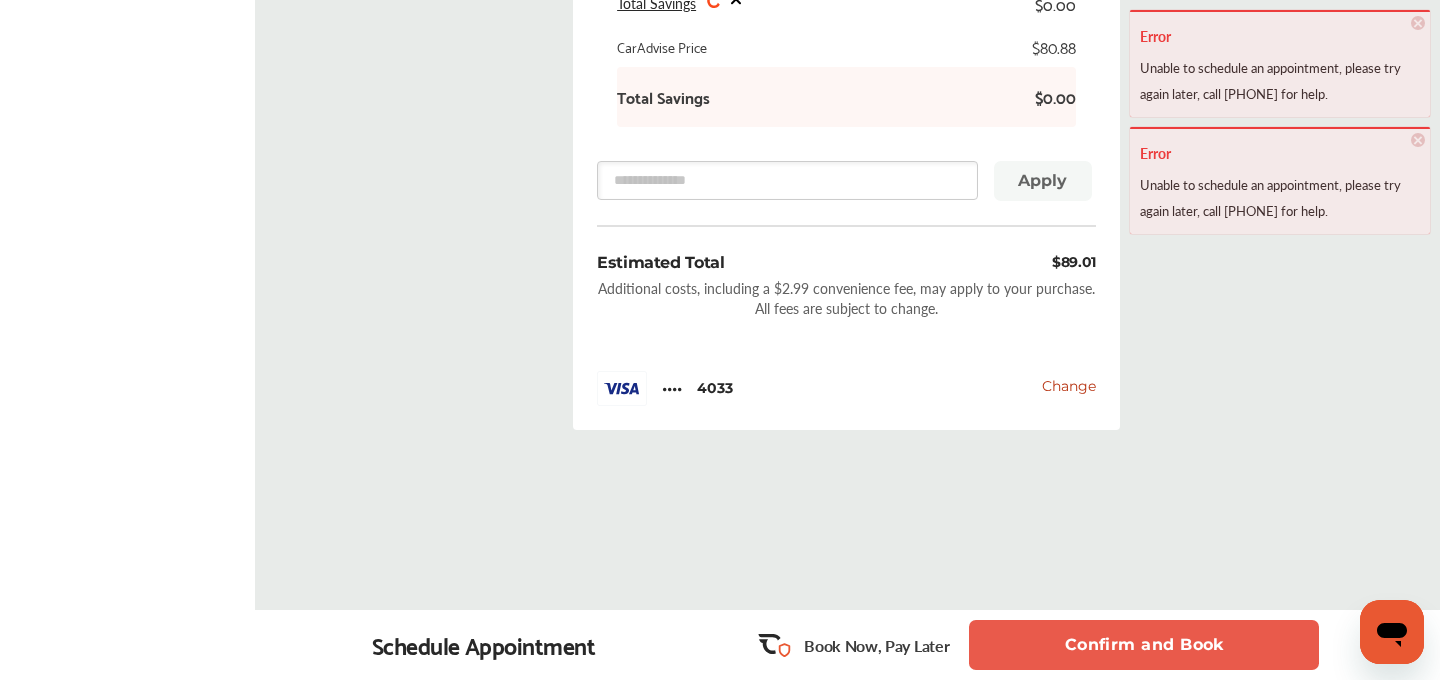 scroll, scrollTop: 895, scrollLeft: 0, axis: vertical 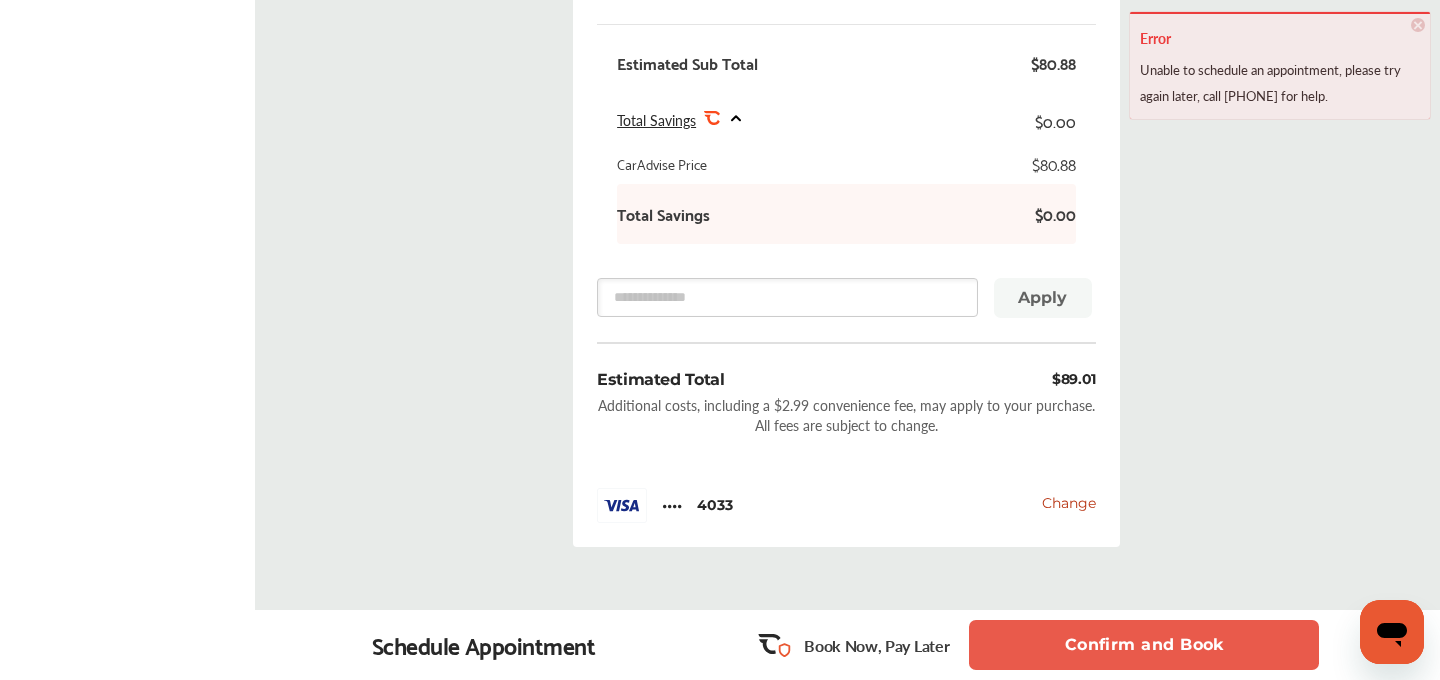 type 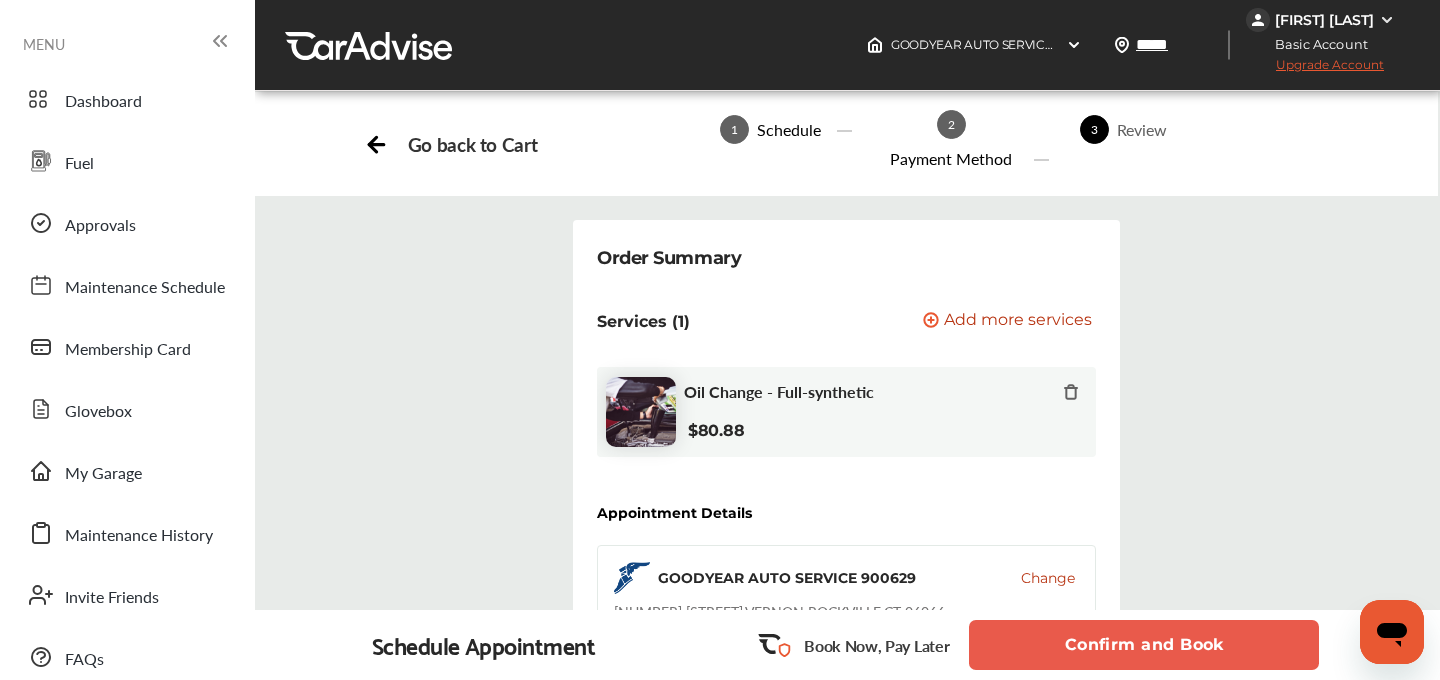 scroll, scrollTop: 213, scrollLeft: 0, axis: vertical 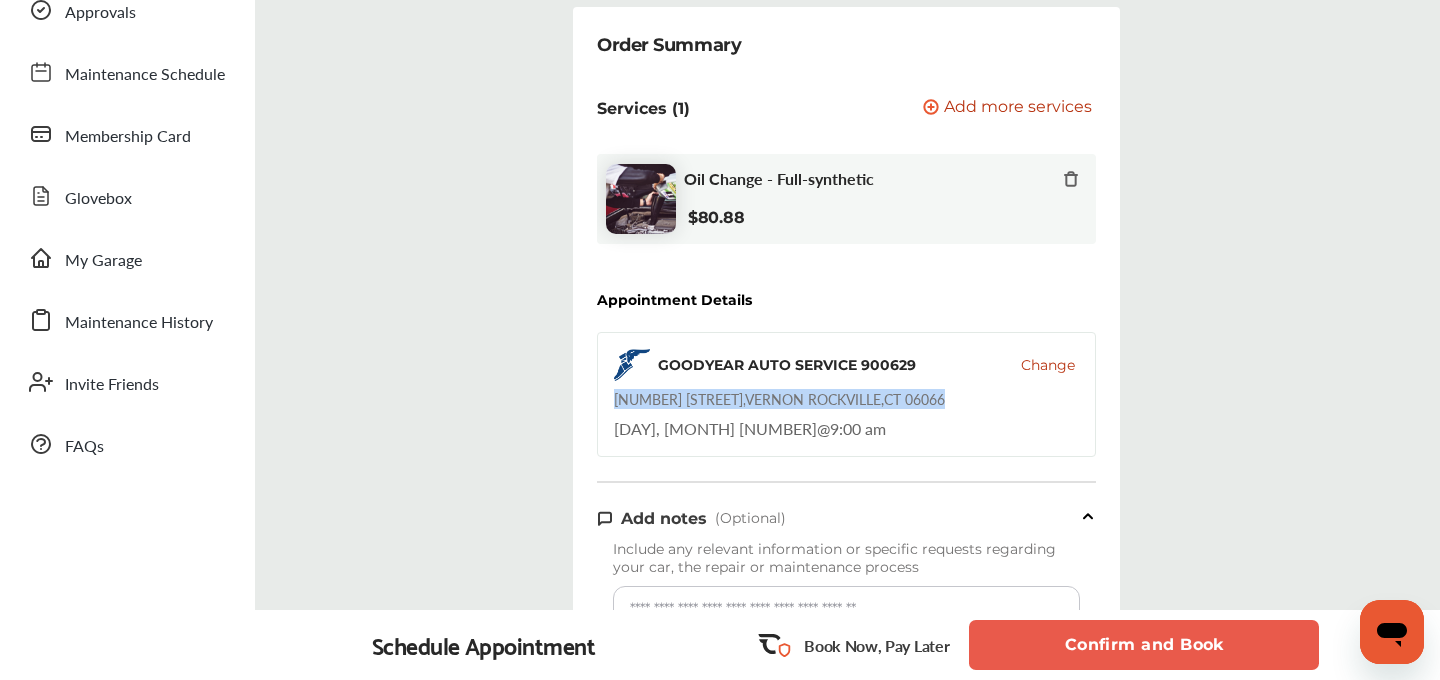 drag, startPoint x: 922, startPoint y: 391, endPoint x: 612, endPoint y: 398, distance: 310.079 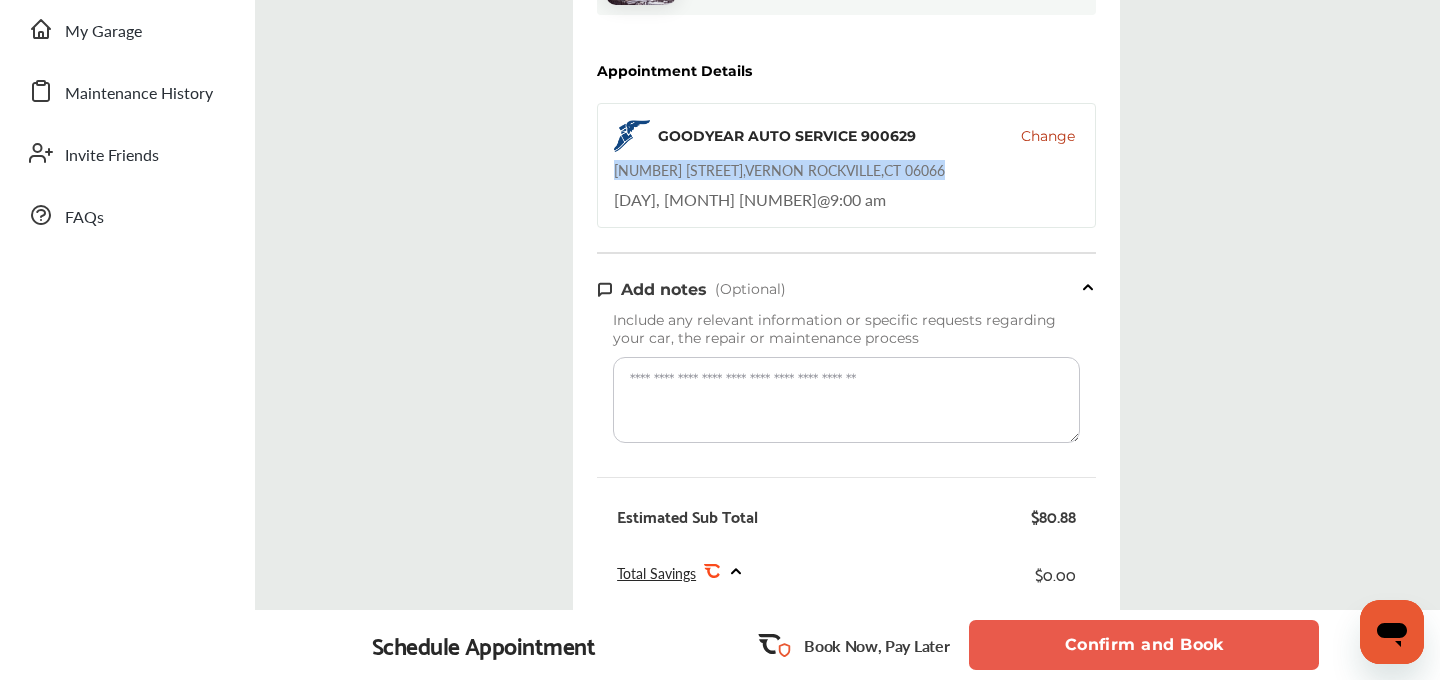 scroll, scrollTop: 0, scrollLeft: 0, axis: both 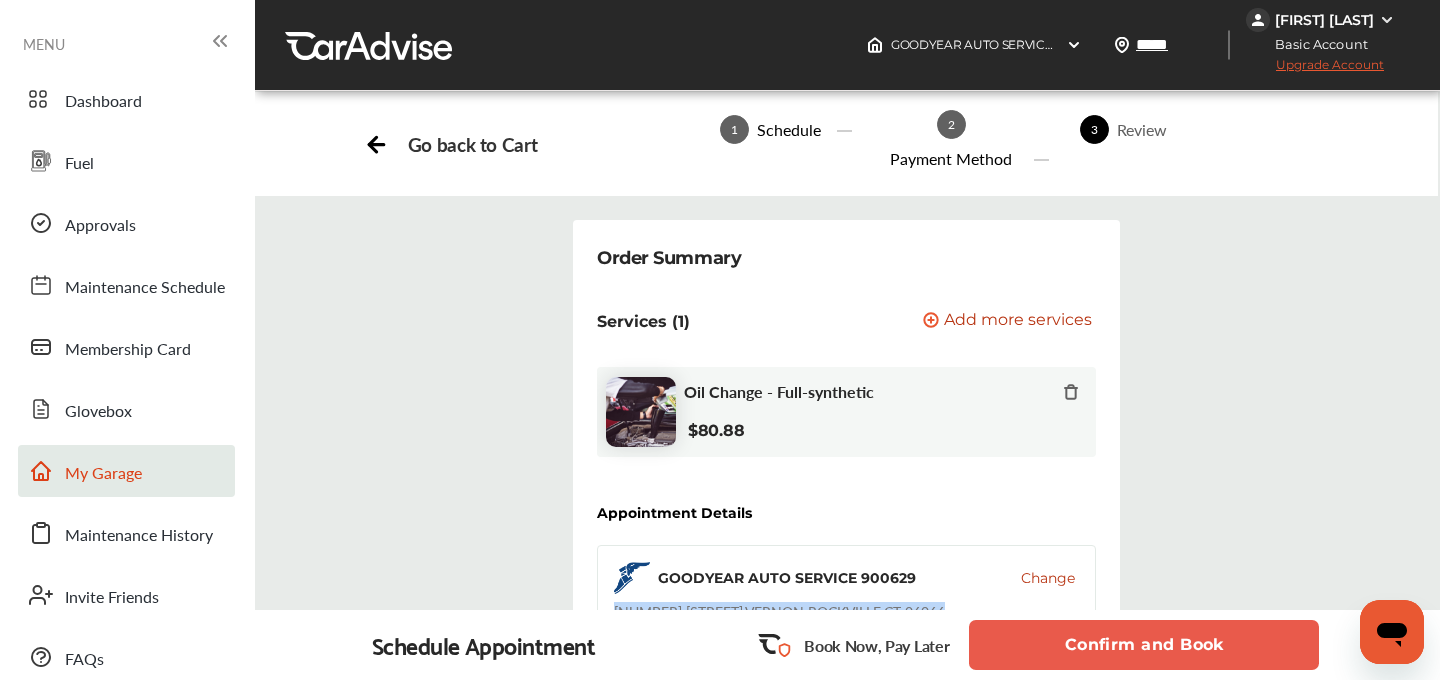 click on "My Garage" at bounding box center [103, 474] 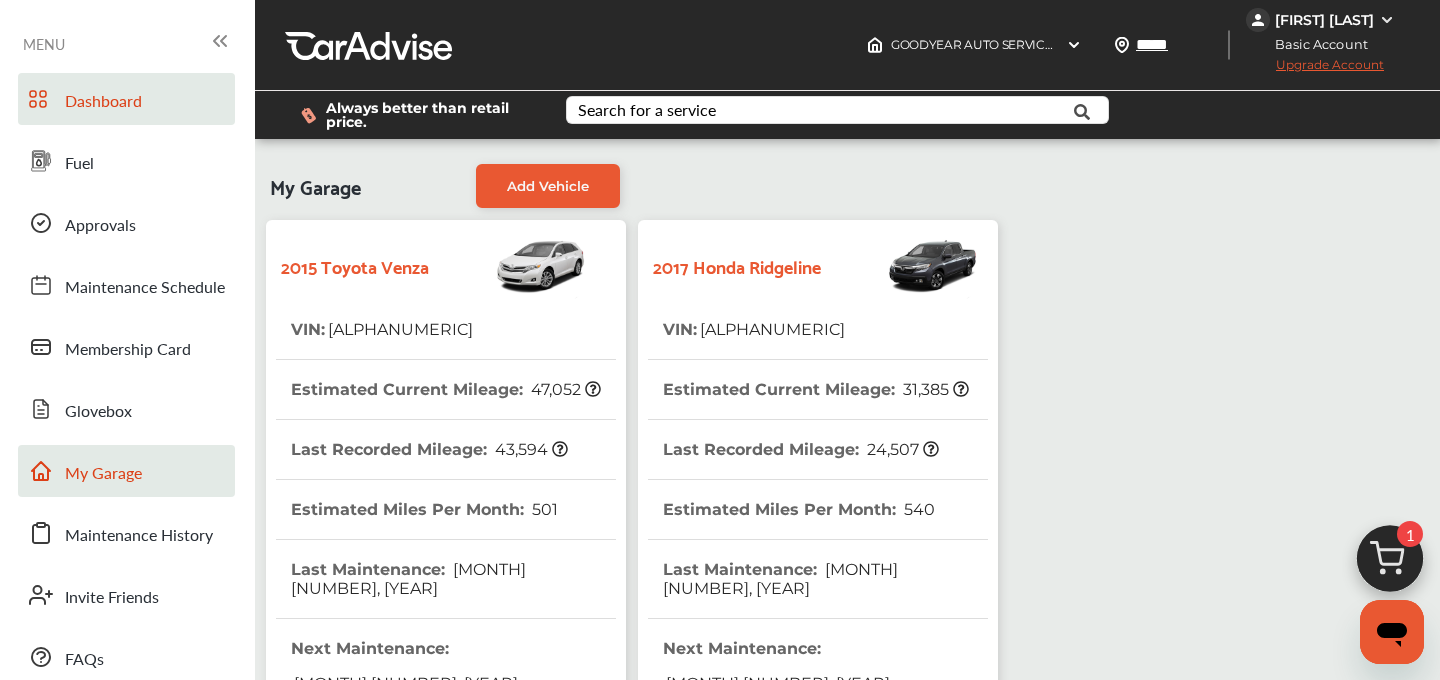 click on "Dashboard" at bounding box center (103, 102) 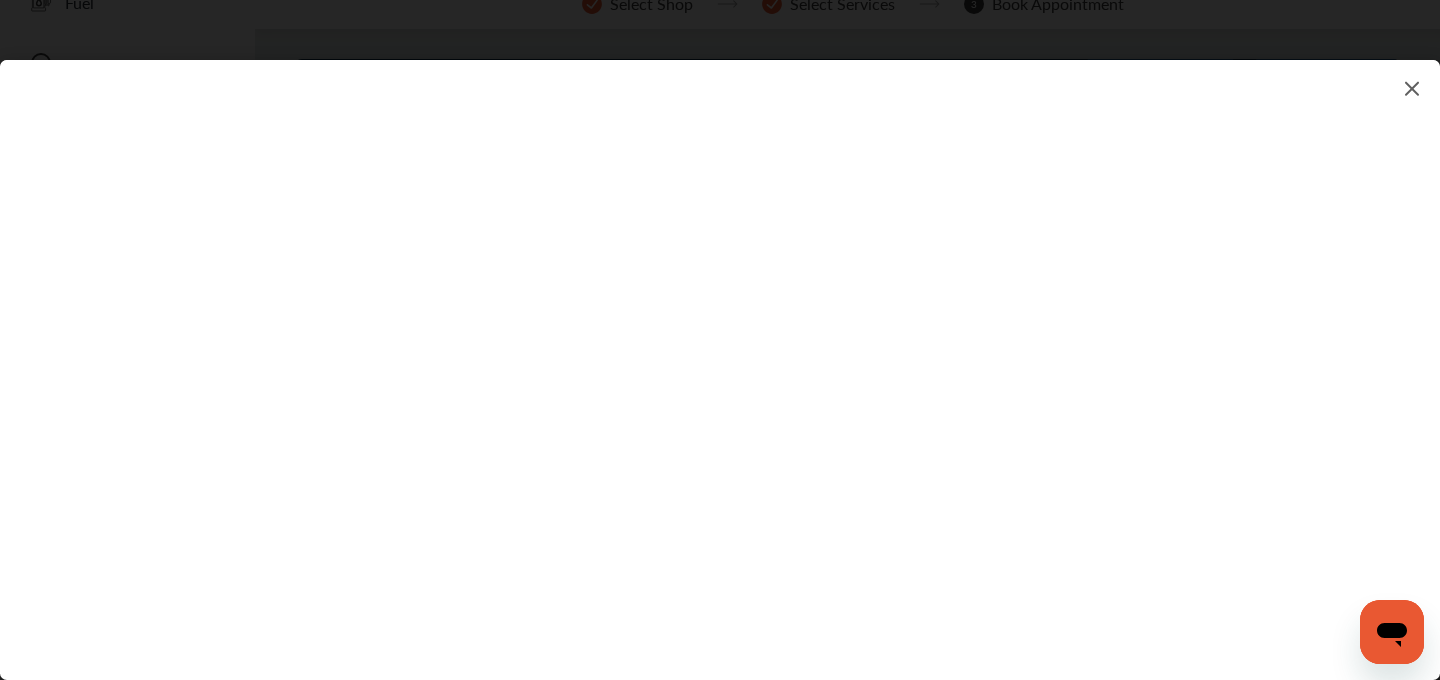 scroll, scrollTop: 1479, scrollLeft: 0, axis: vertical 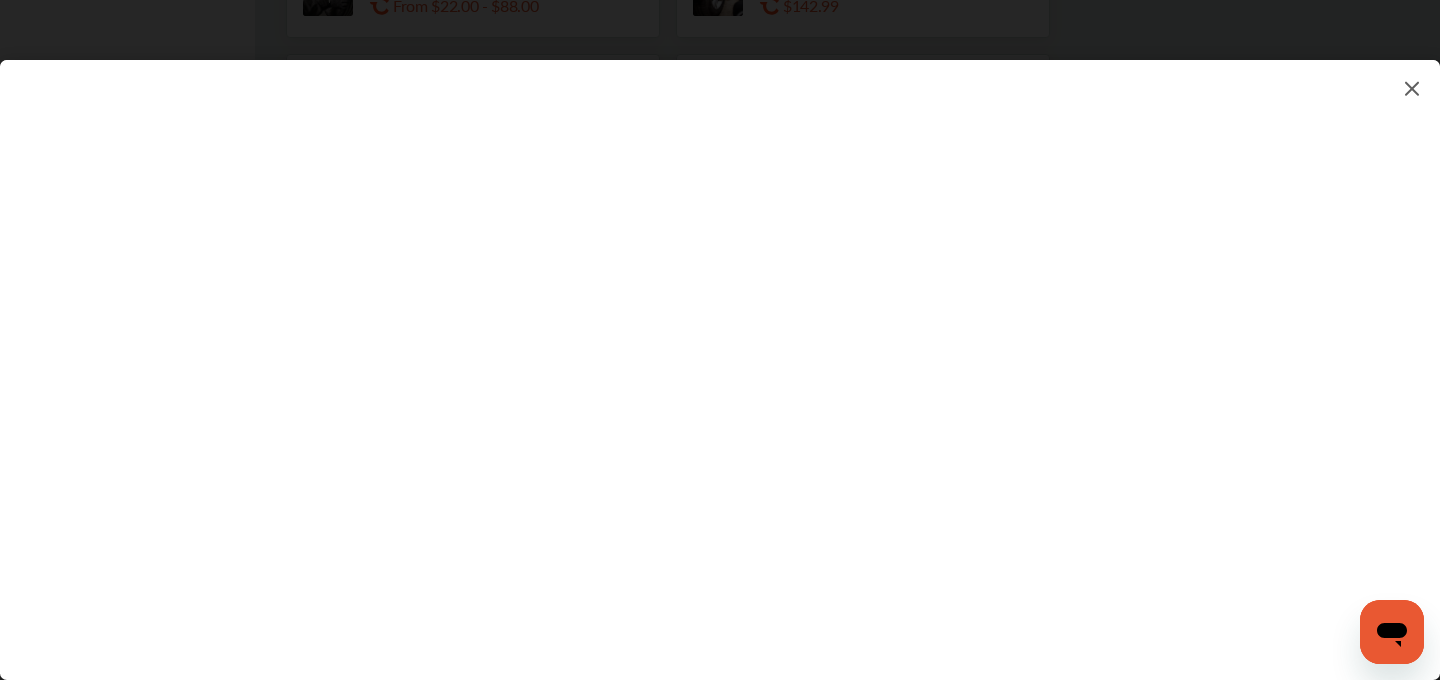 click at bounding box center [1412, 88] 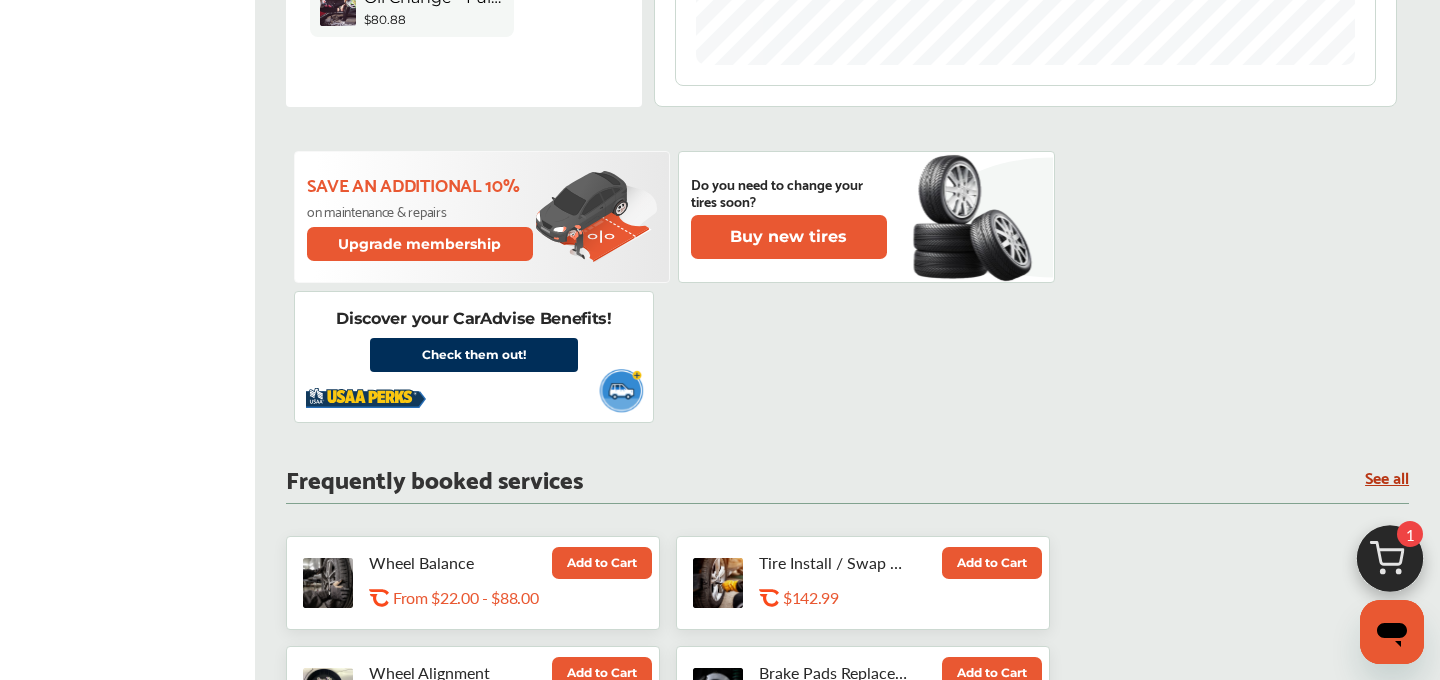 scroll, scrollTop: 339, scrollLeft: 0, axis: vertical 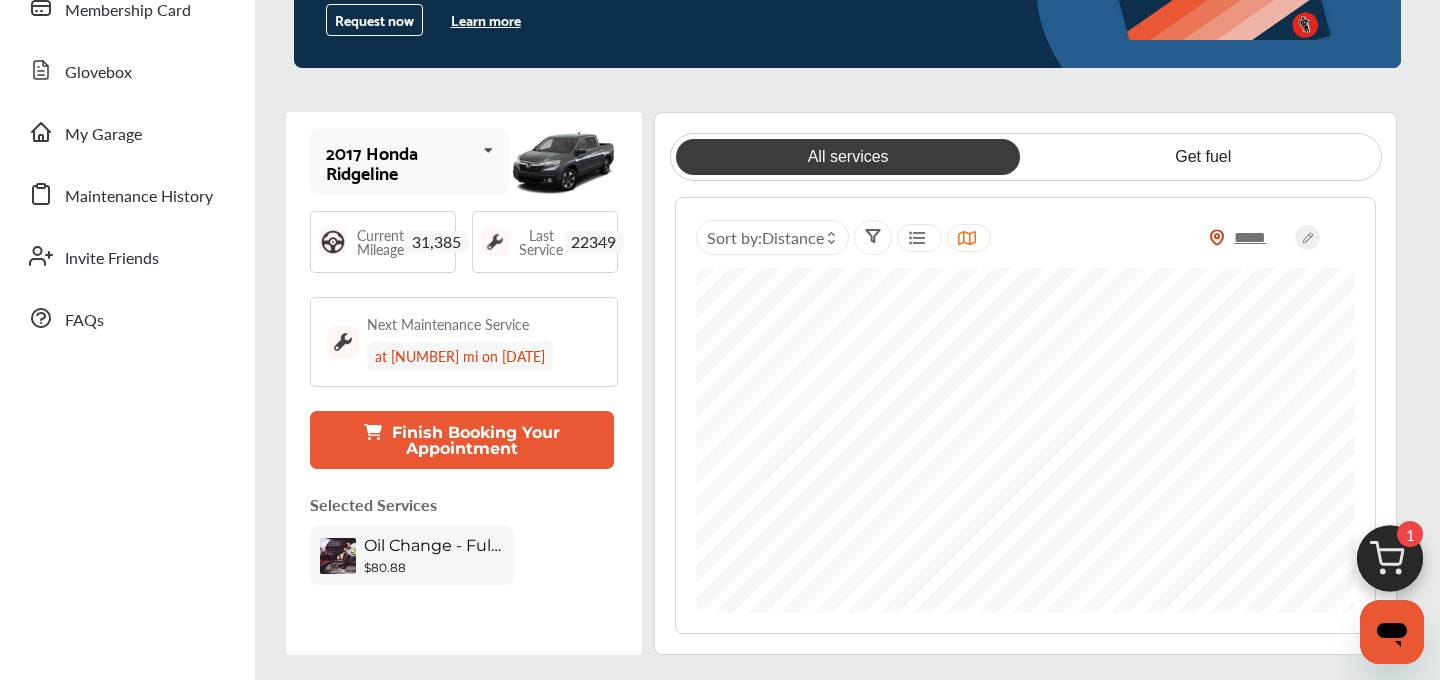 click on "Finish Booking Your Appointment" at bounding box center (462, 440) 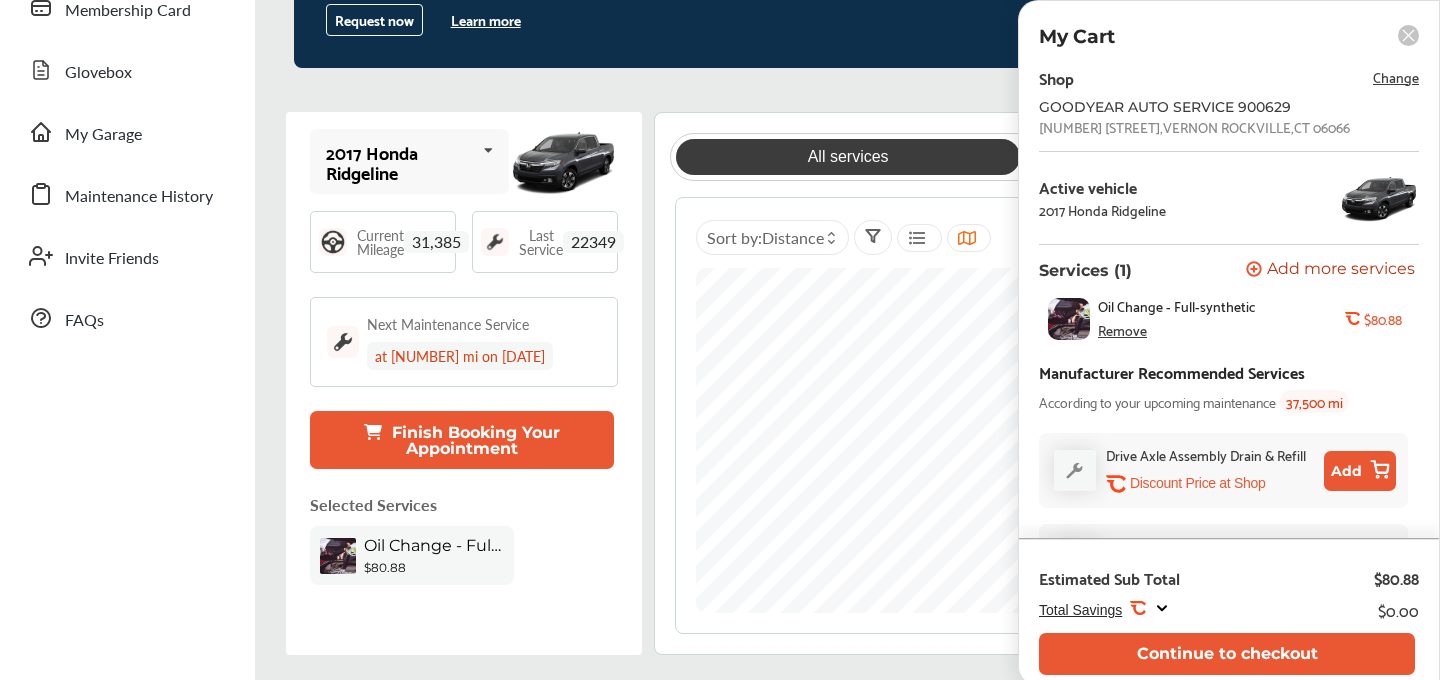 scroll, scrollTop: 73, scrollLeft: 0, axis: vertical 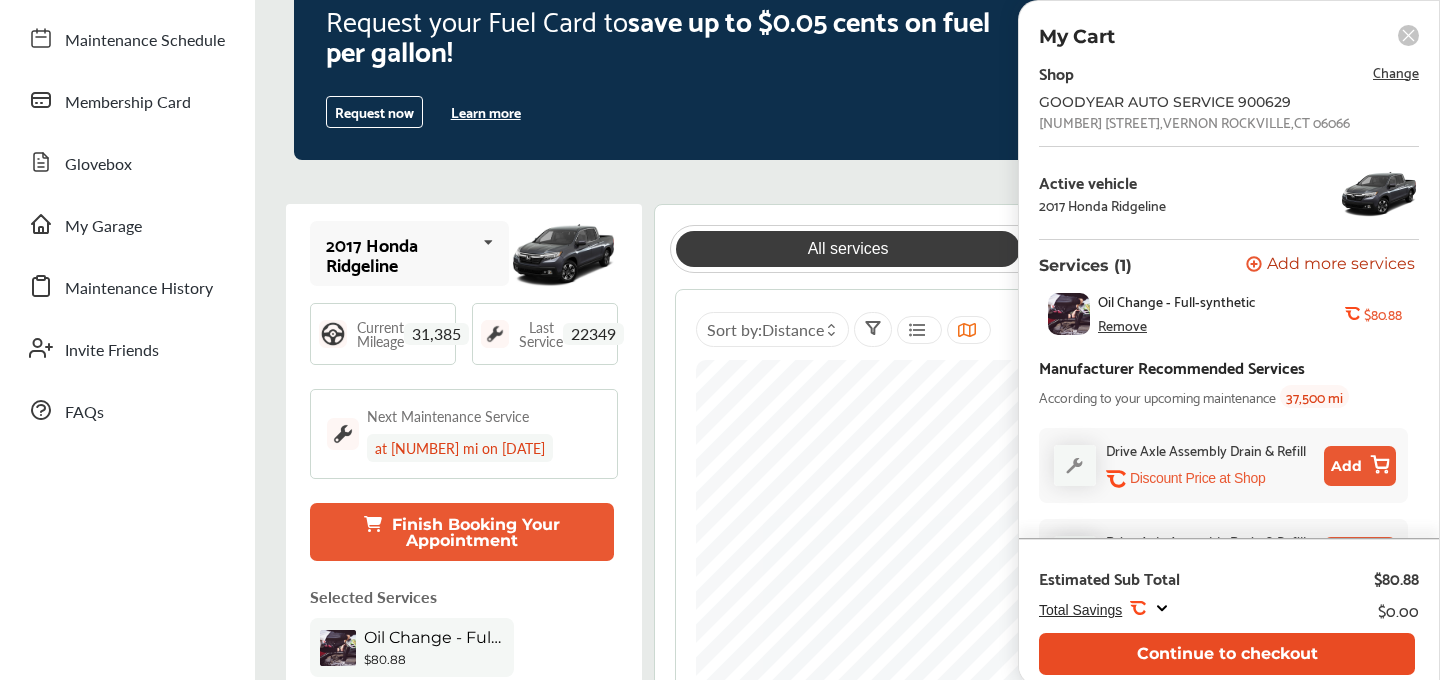 click on "Continue to checkout" at bounding box center [1227, 653] 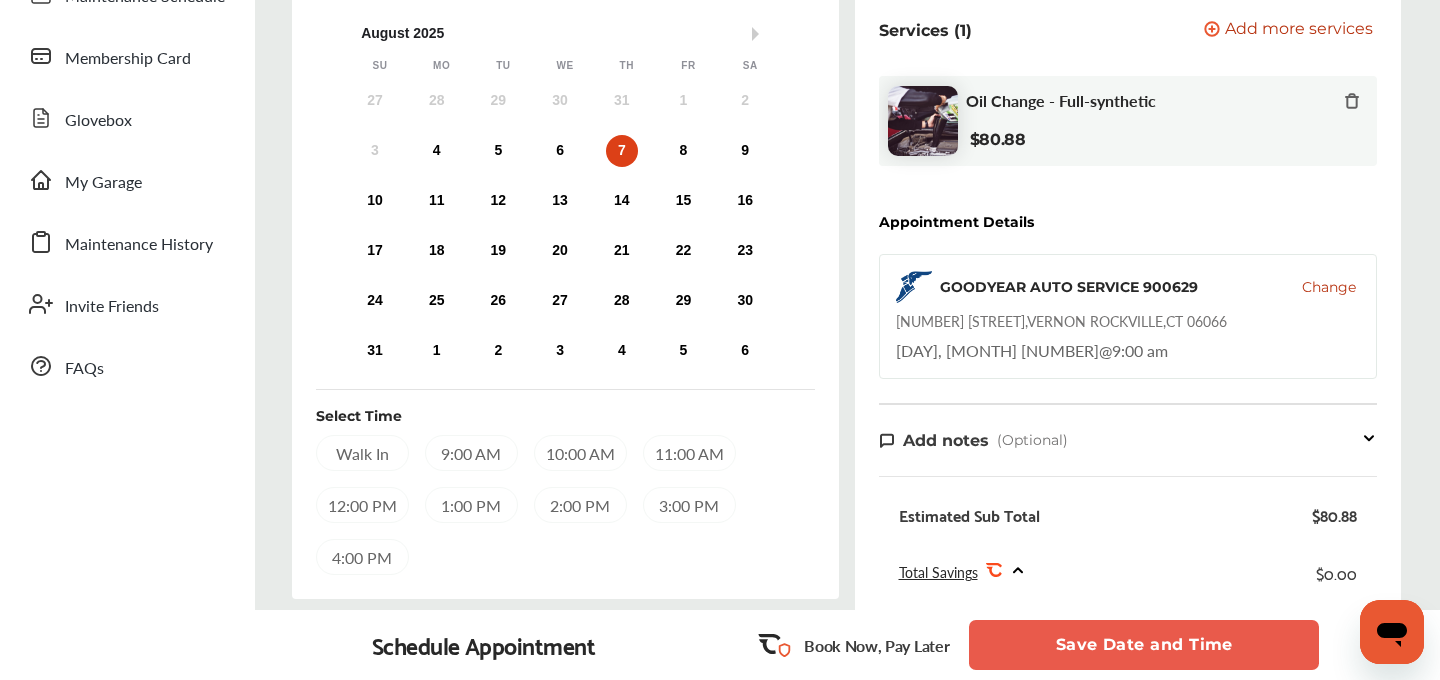 scroll, scrollTop: 360, scrollLeft: 0, axis: vertical 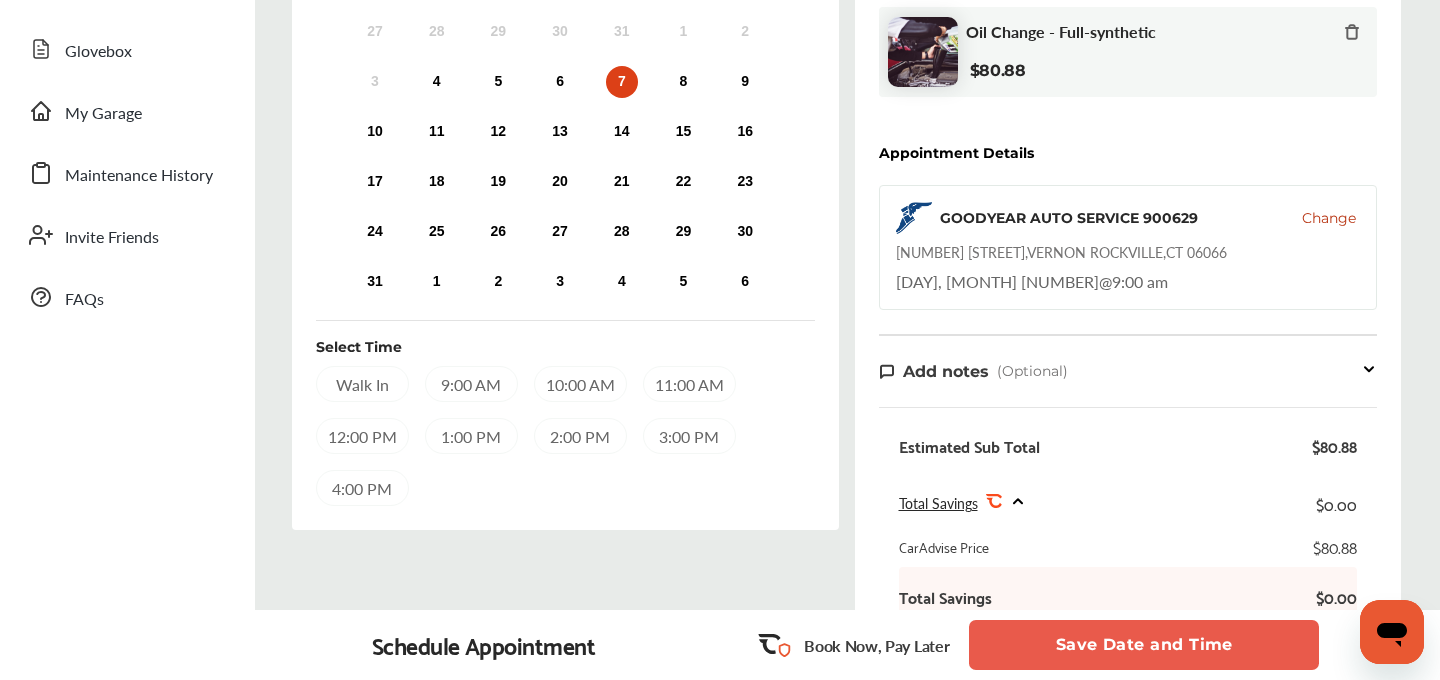 click on "Walk In" at bounding box center [362, 384] 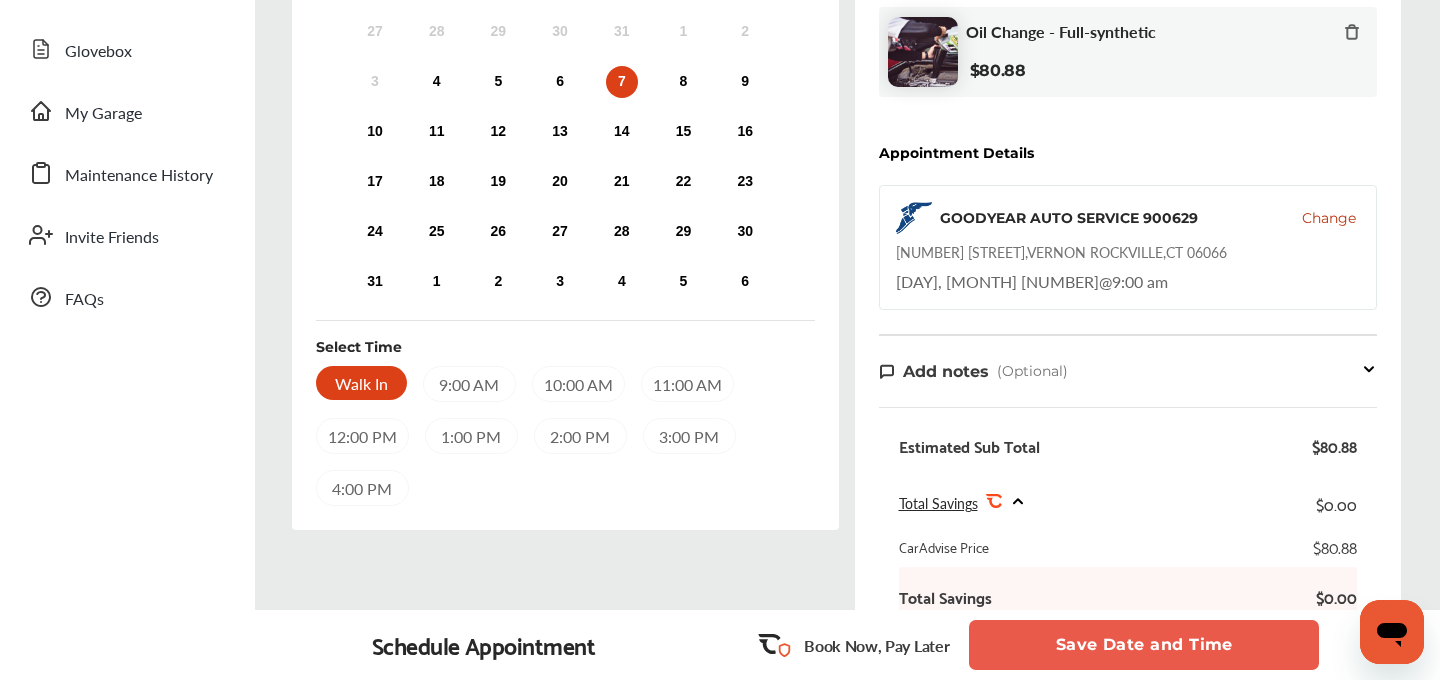 click on "Save Date and Time" at bounding box center (1144, 645) 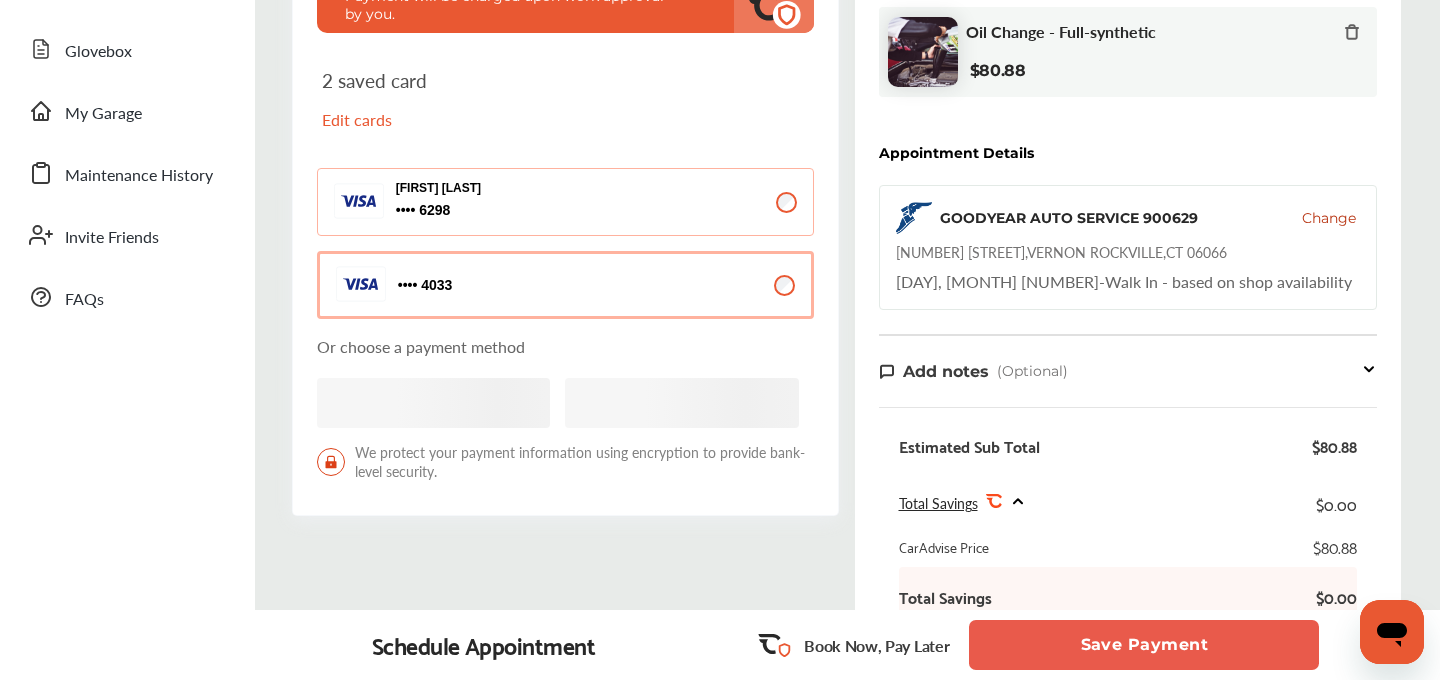 scroll, scrollTop: 0, scrollLeft: 0, axis: both 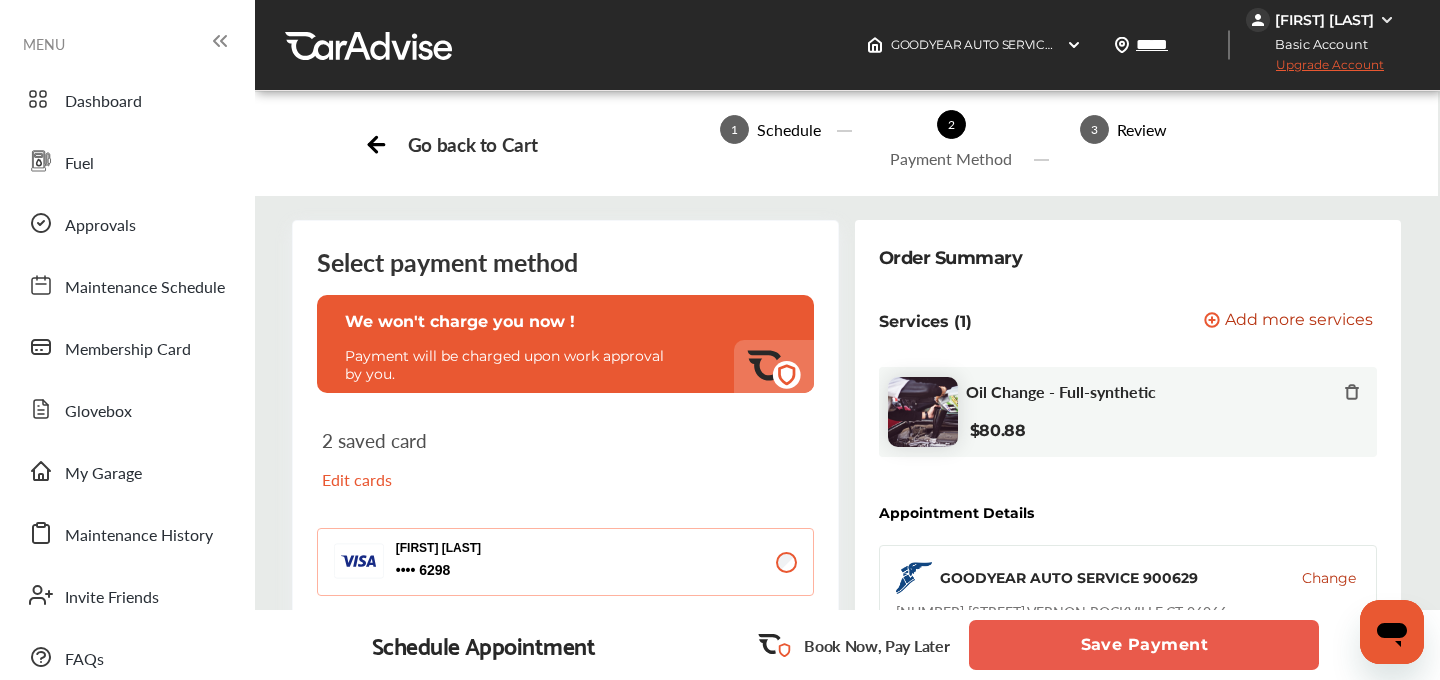 click on "Save Payment" at bounding box center [1144, 645] 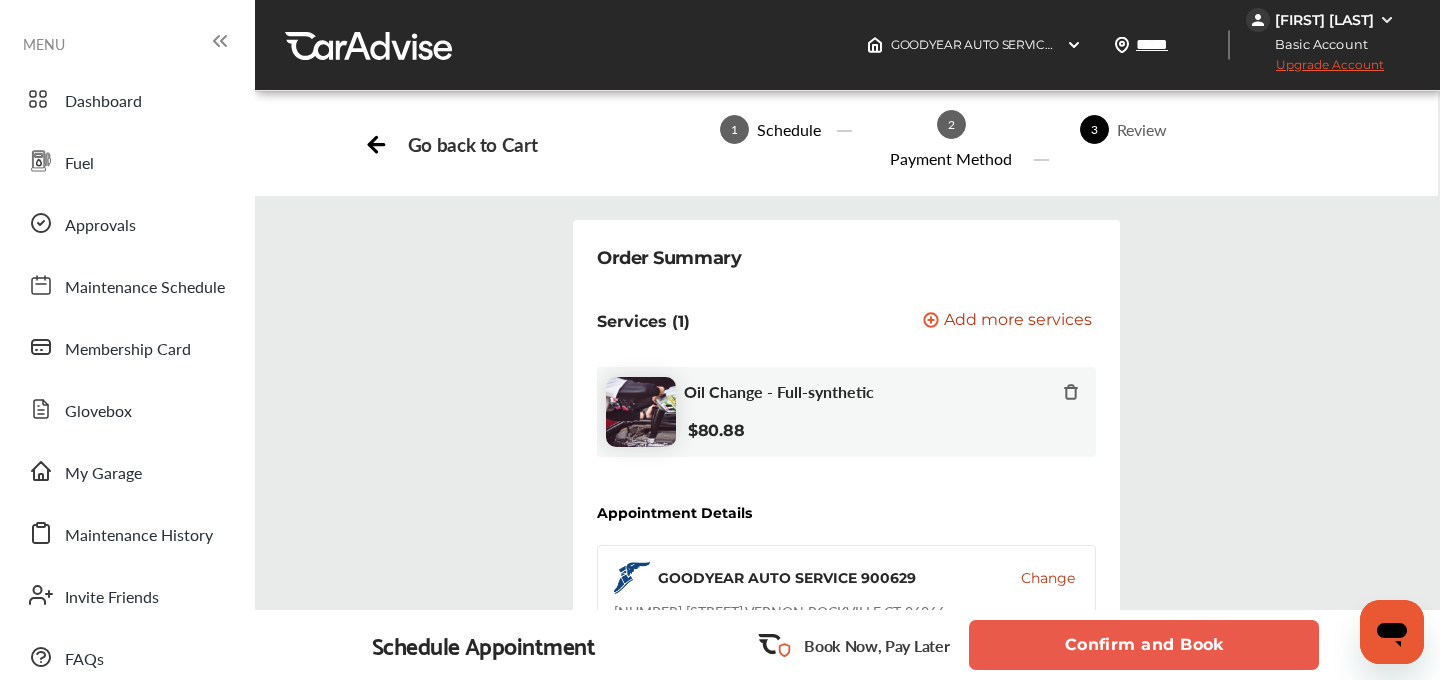 click on "Confirm and Book" at bounding box center [1144, 645] 